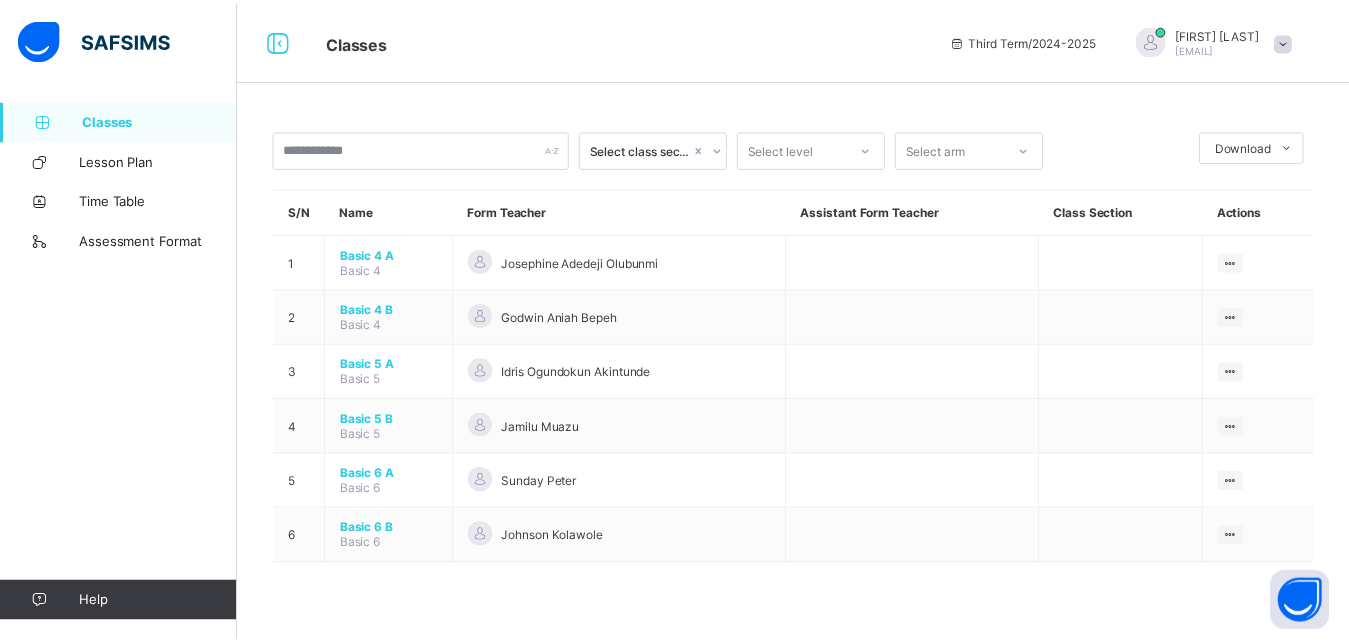 scroll, scrollTop: 0, scrollLeft: 0, axis: both 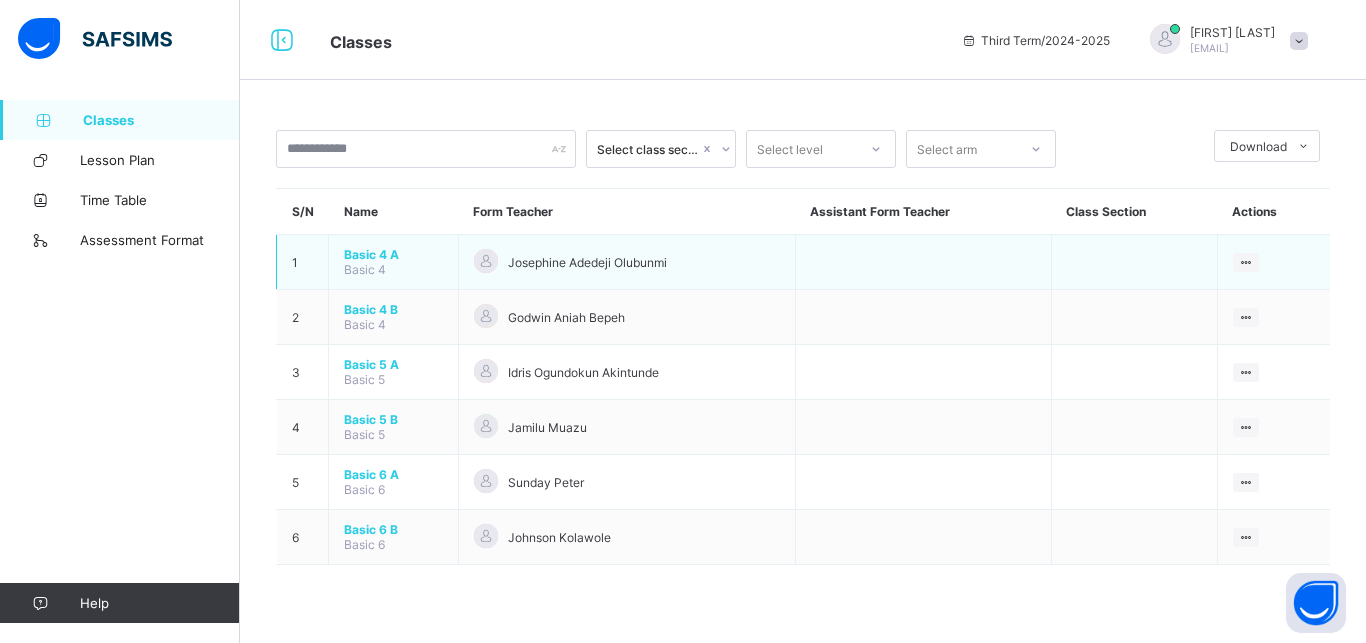 click on "Basic 4   A   Basic 4" at bounding box center (394, 262) 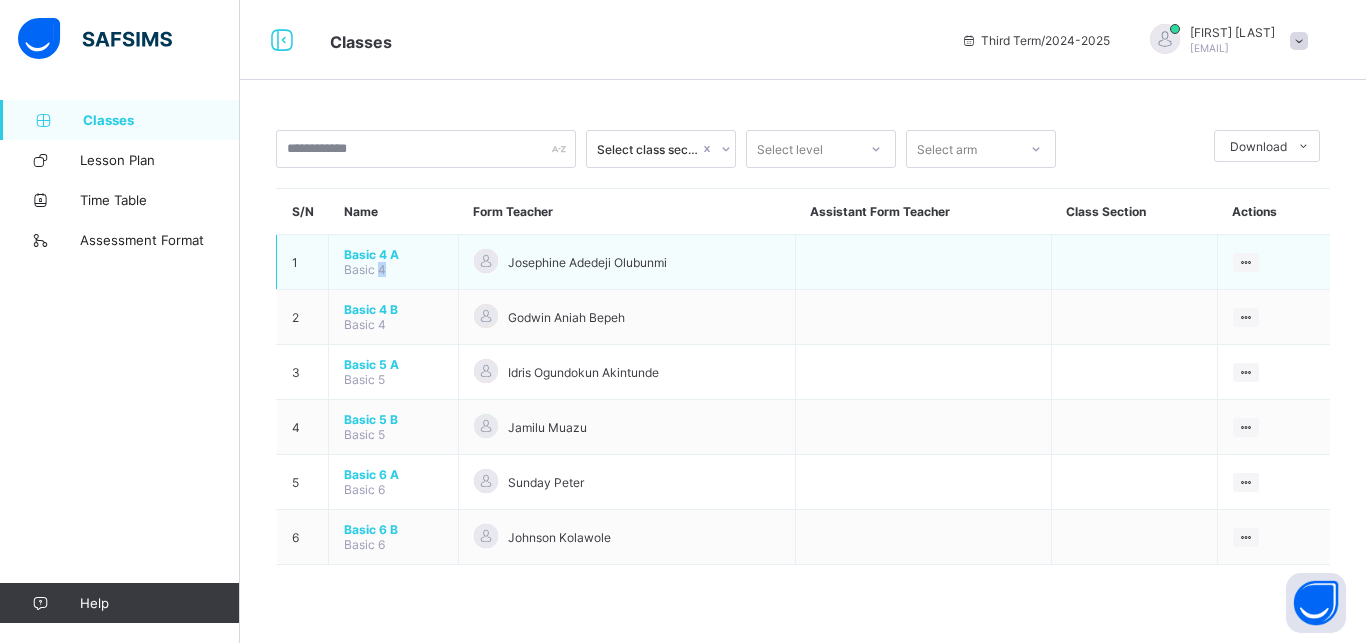 click on "Basic 4   A   Basic 4" at bounding box center (394, 262) 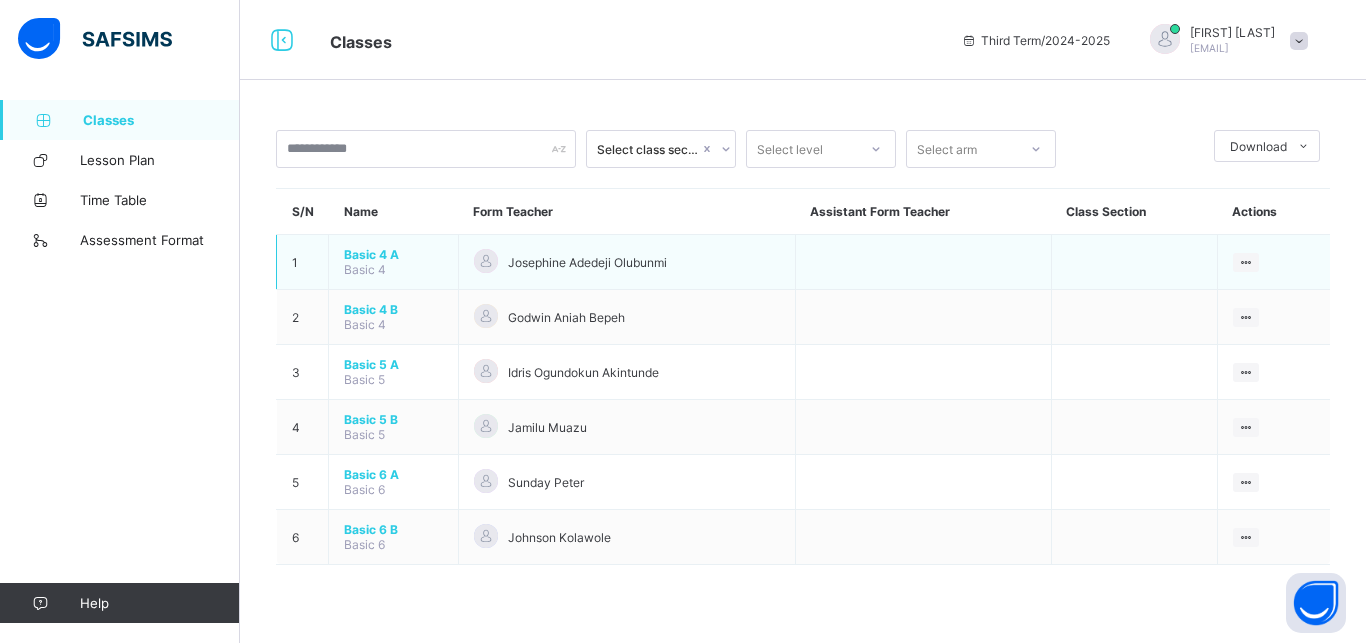 click on "Basic 4   A" at bounding box center (393, 254) 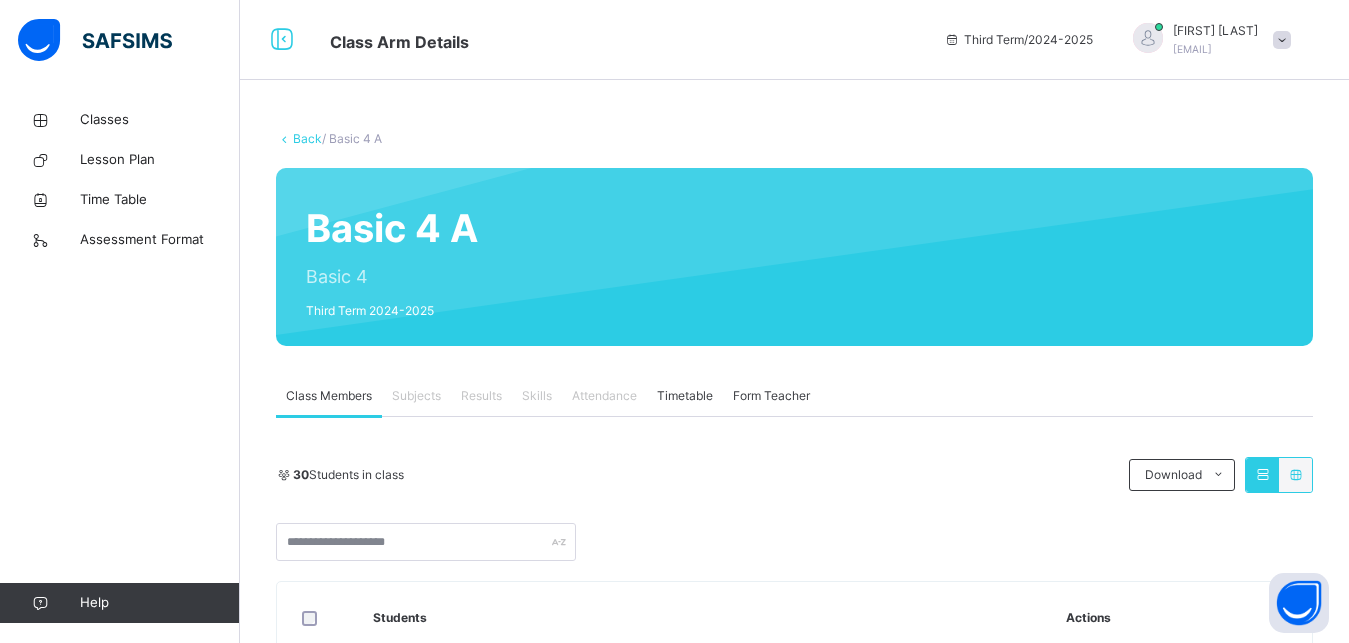 click on "Results" at bounding box center (481, 396) 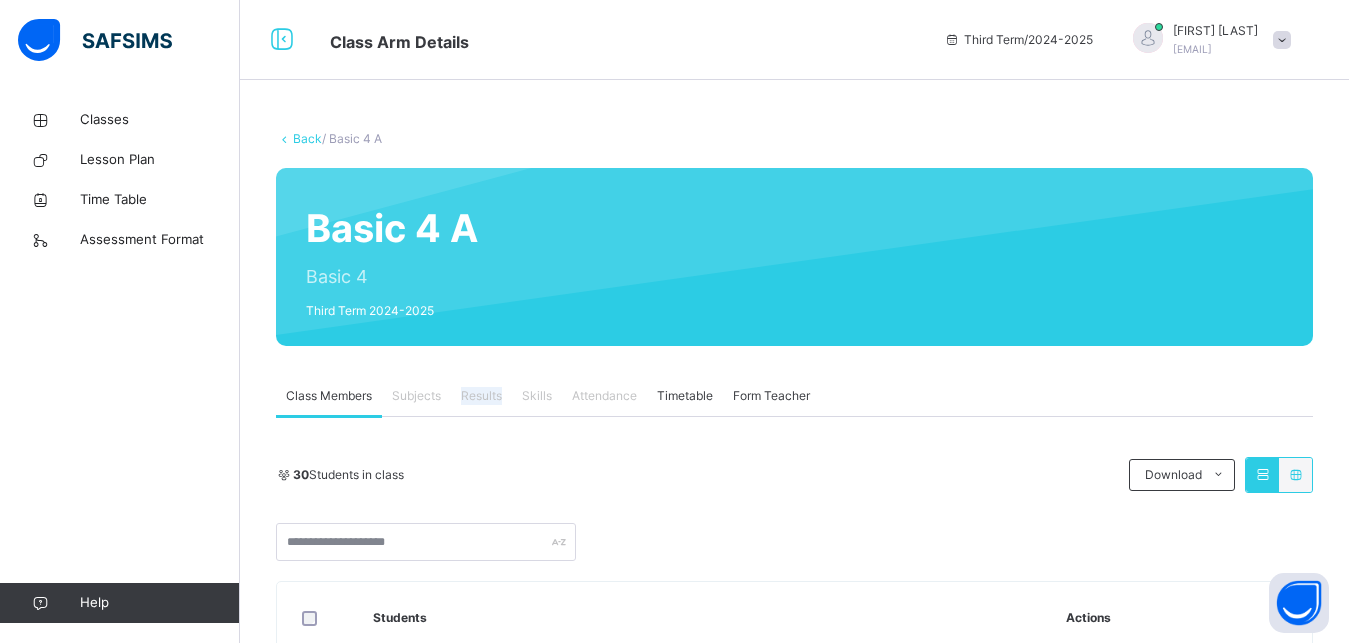 click on "Results" at bounding box center (481, 396) 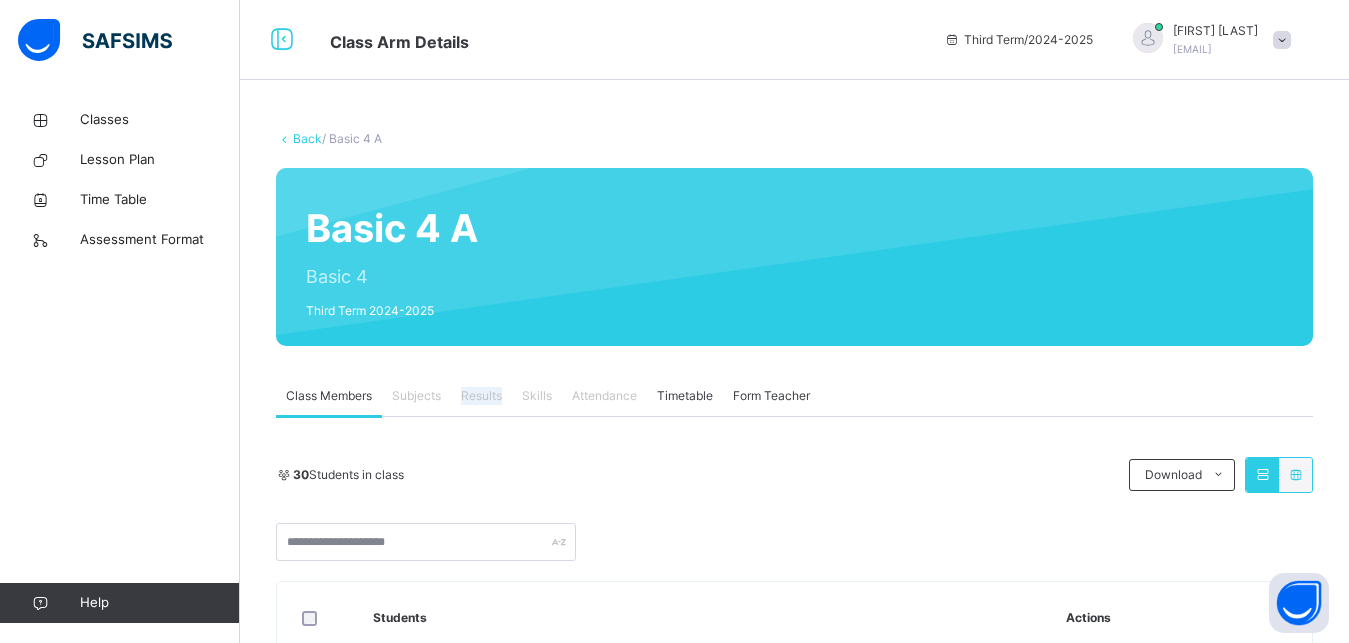 click on "Results" at bounding box center [481, 396] 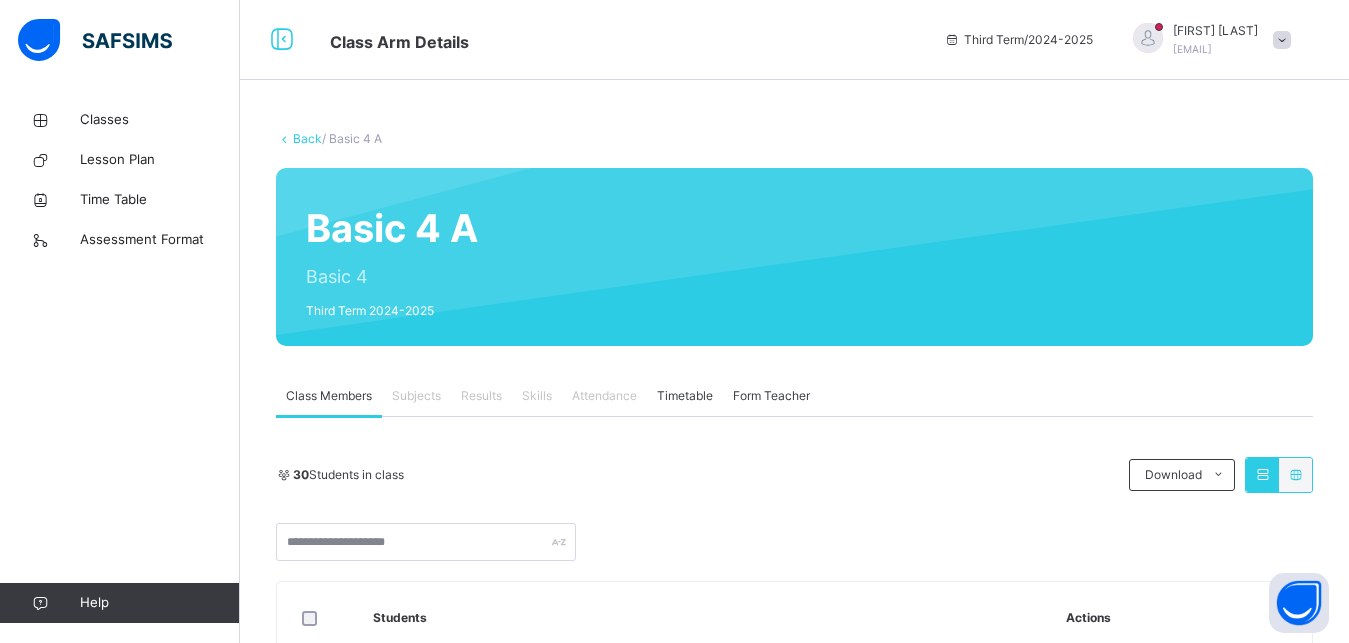 click on "Class Members" at bounding box center (329, 396) 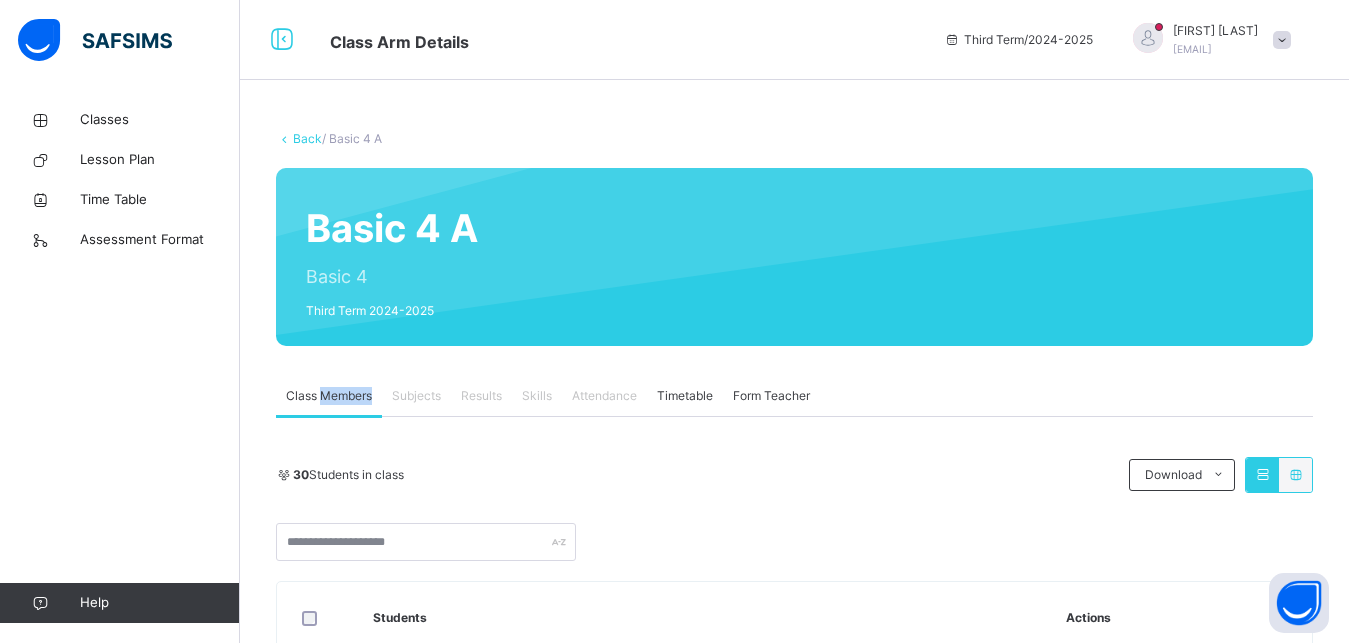 click on "Class Members" at bounding box center [329, 396] 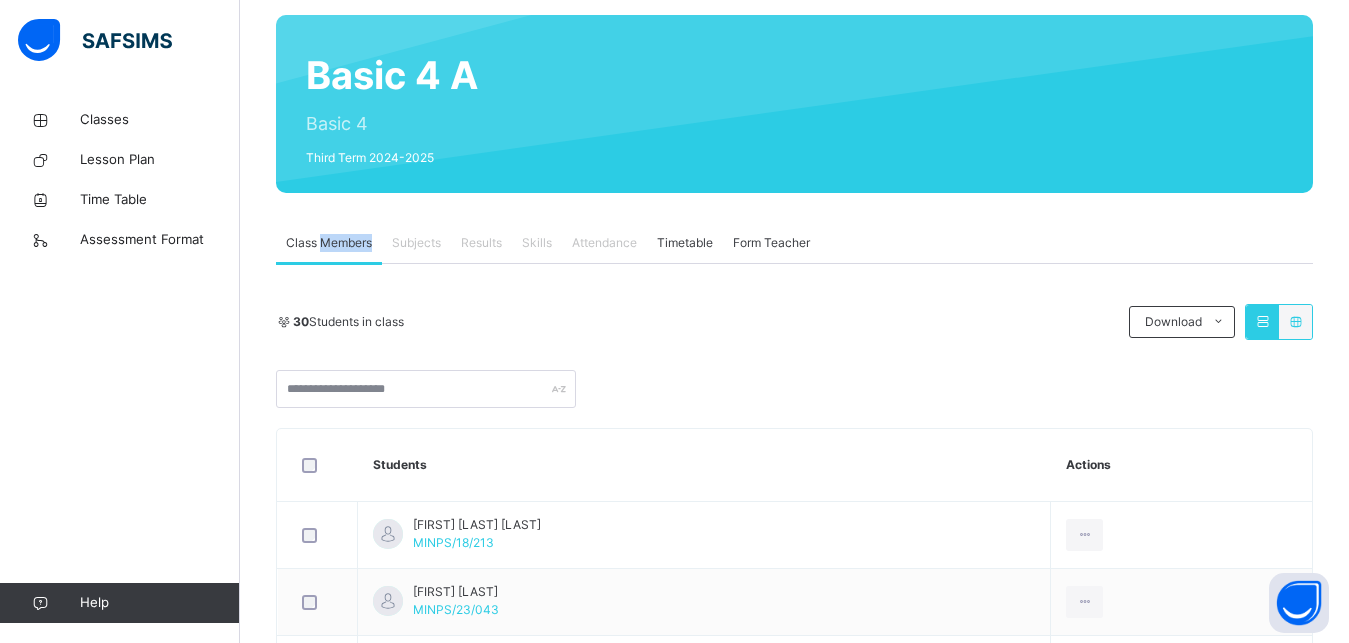scroll, scrollTop: 204, scrollLeft: 0, axis: vertical 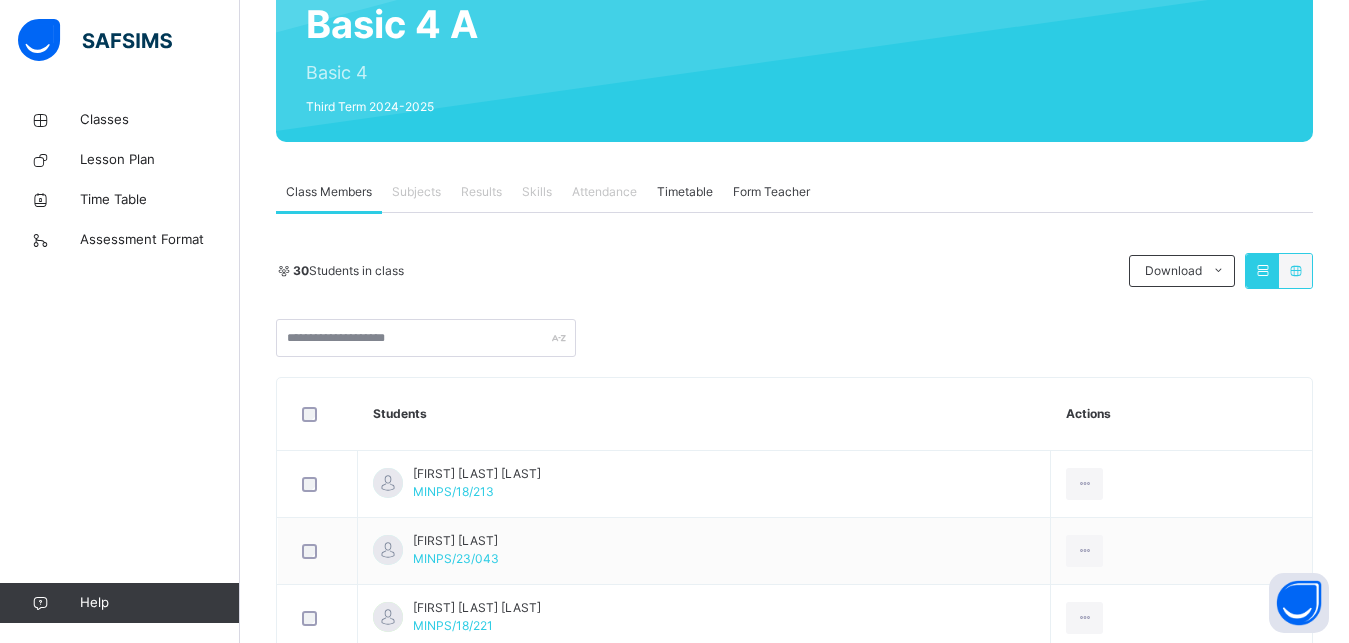 click on "Subjects" at bounding box center (416, 192) 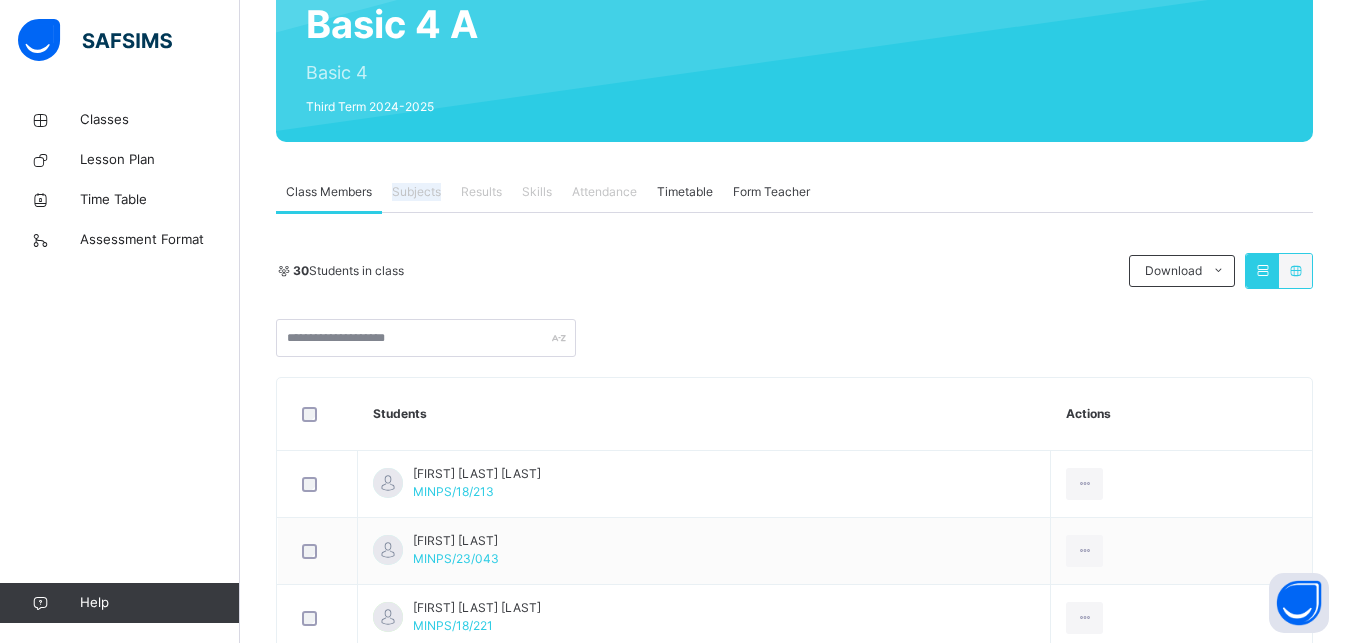 click on "Subjects" at bounding box center [416, 192] 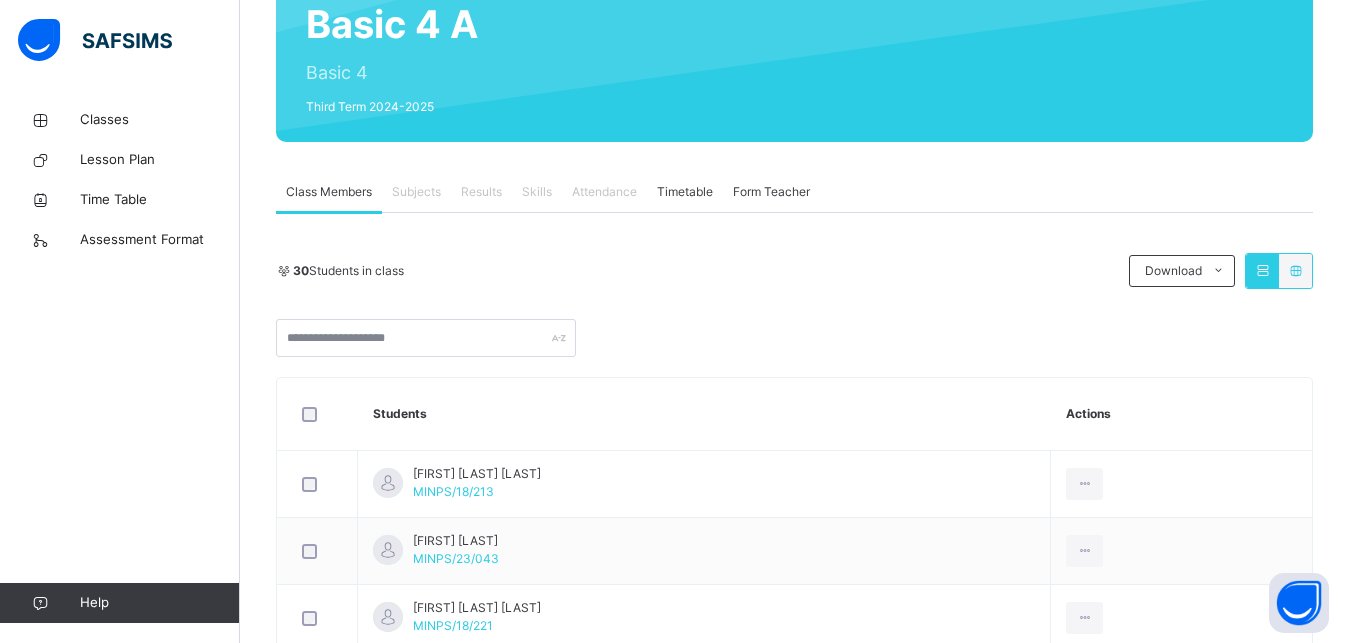 click on "Results" at bounding box center [481, 192] 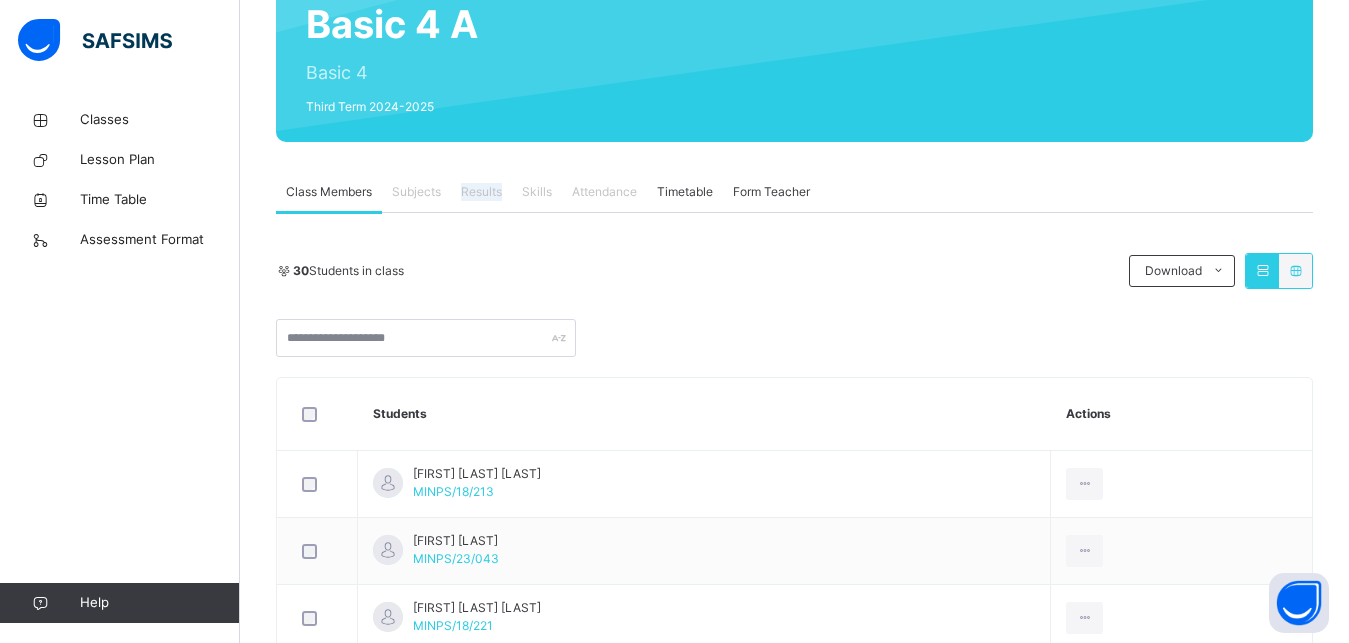 click on "Results" at bounding box center (481, 192) 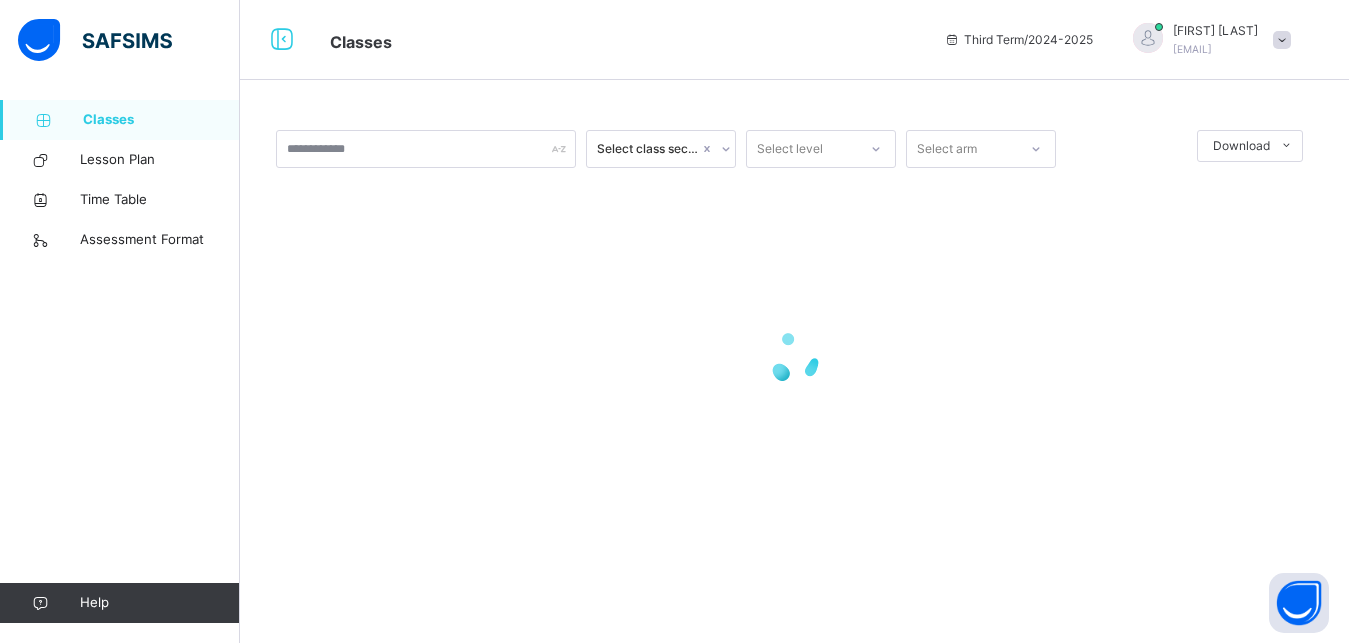 scroll, scrollTop: 0, scrollLeft: 0, axis: both 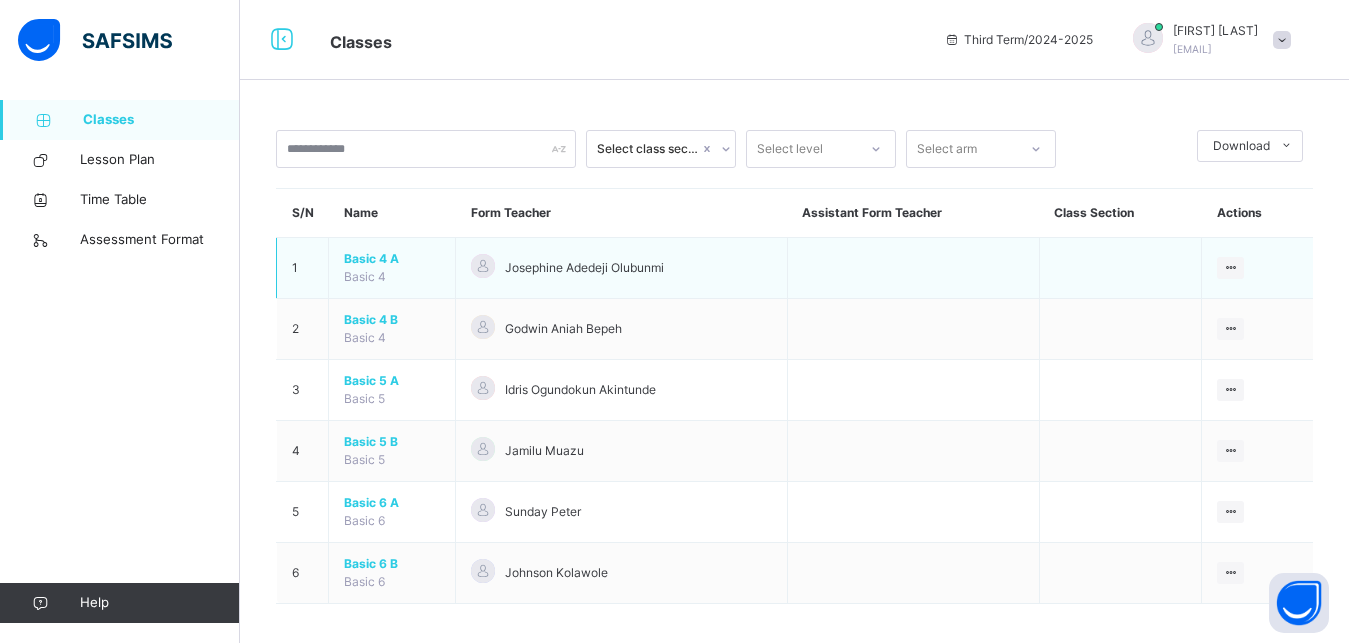 click on "Basic 4   A" at bounding box center (392, 259) 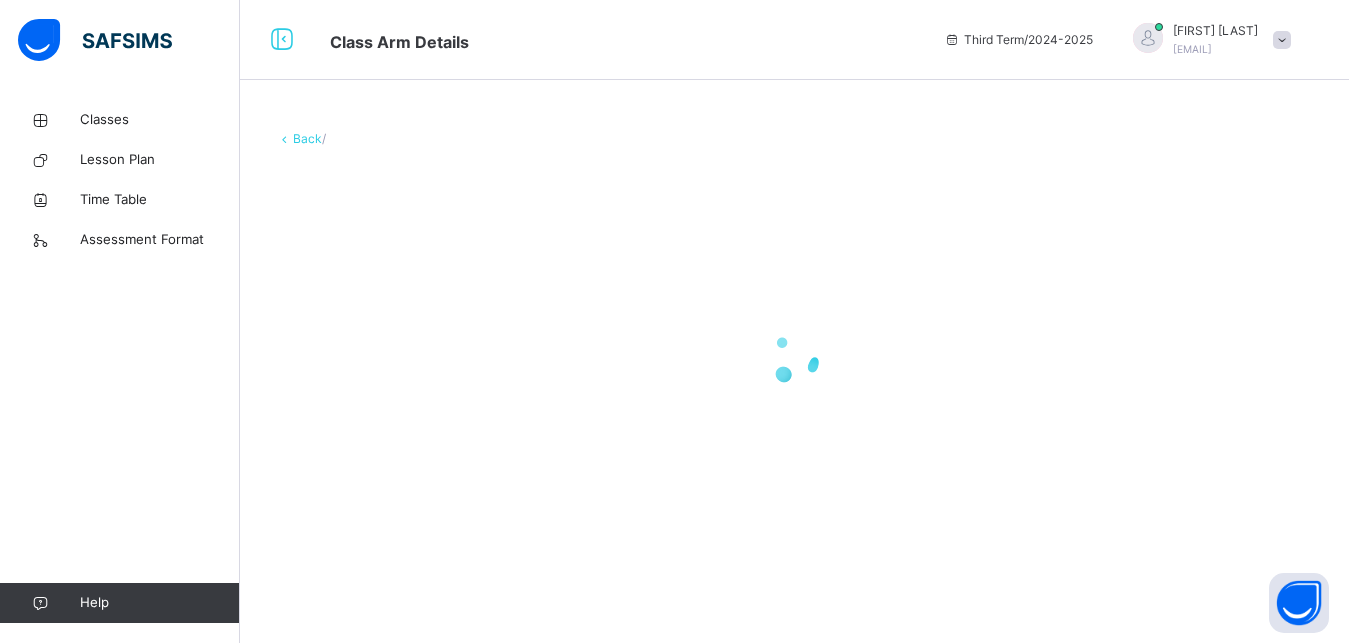 click at bounding box center [794, 358] 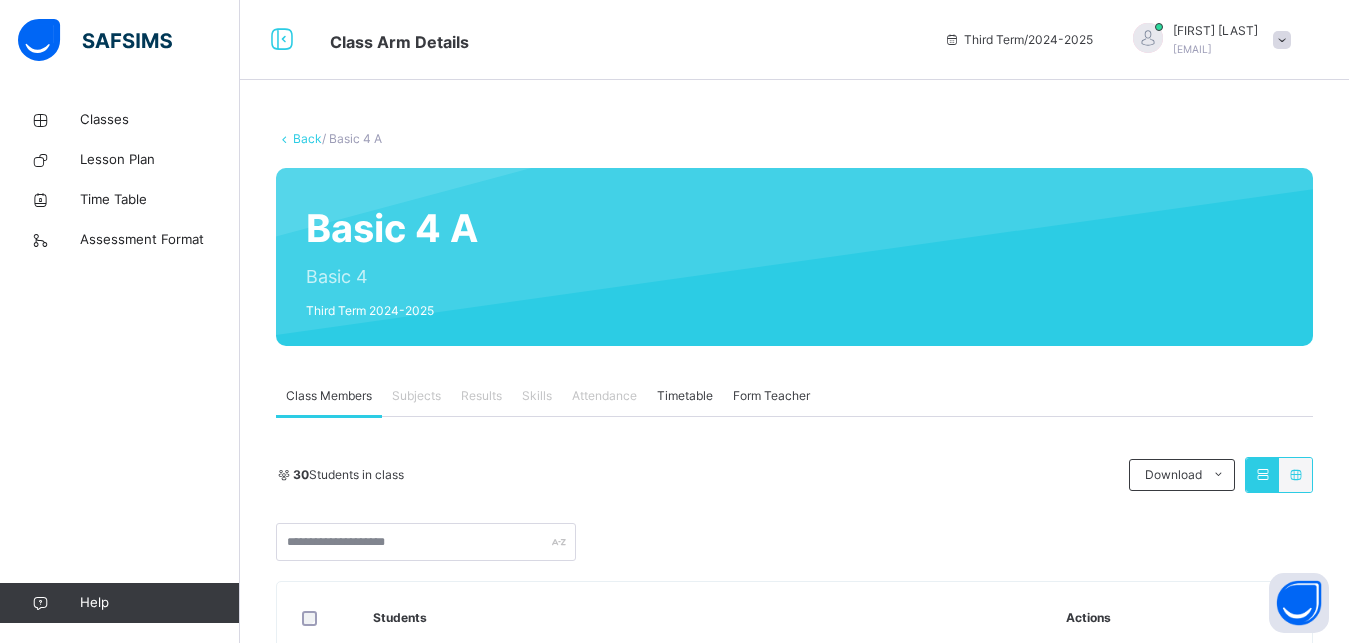 click on "Results" at bounding box center [481, 396] 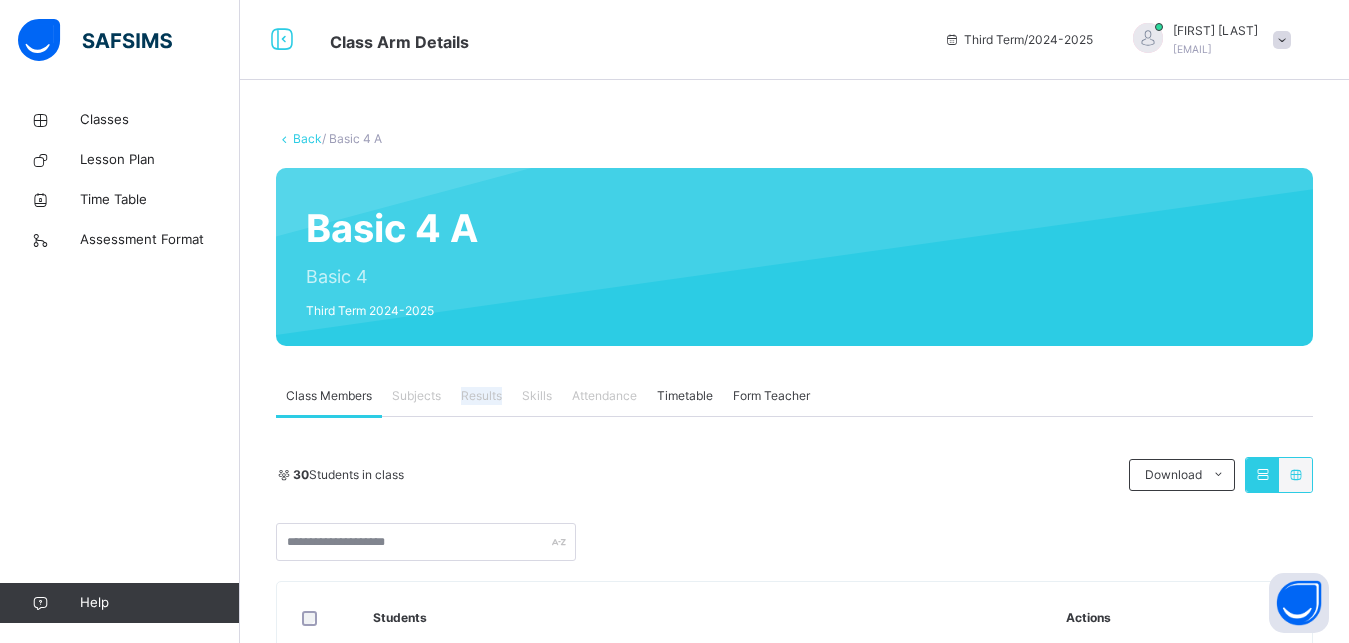 click on "Results" at bounding box center (481, 396) 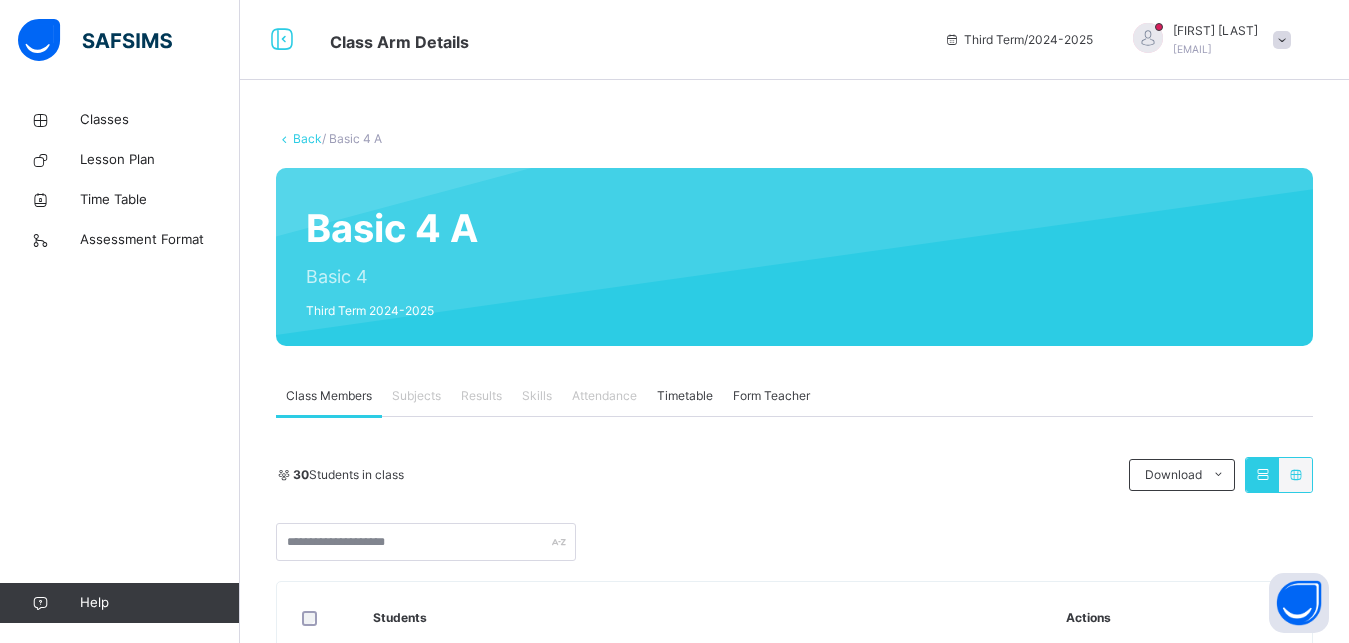 click on "Attendance" at bounding box center [604, 396] 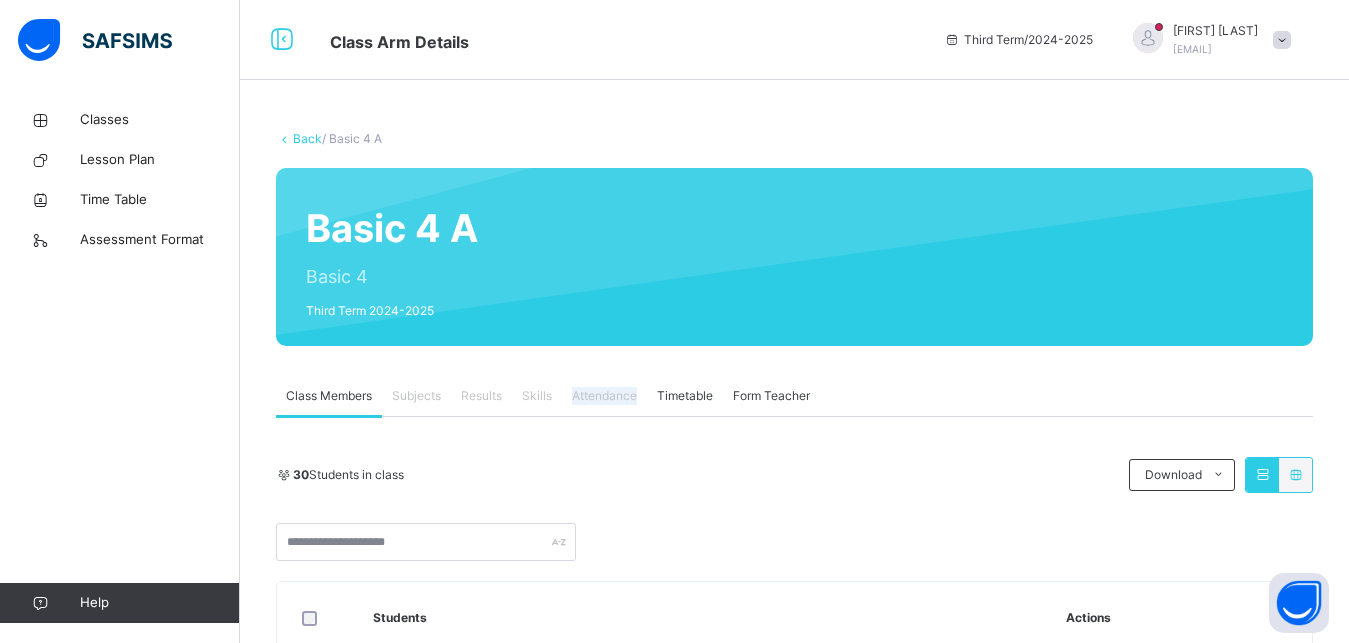 click on "Attendance" at bounding box center (604, 396) 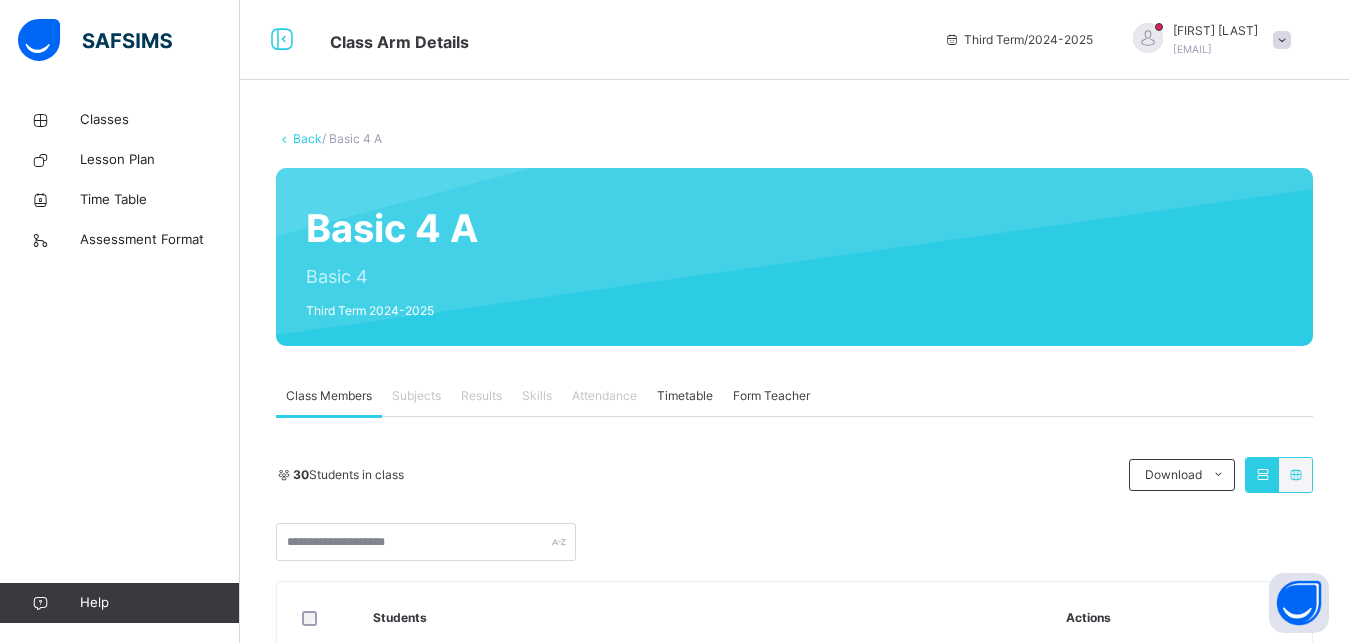 click on "Attendance" at bounding box center [604, 396] 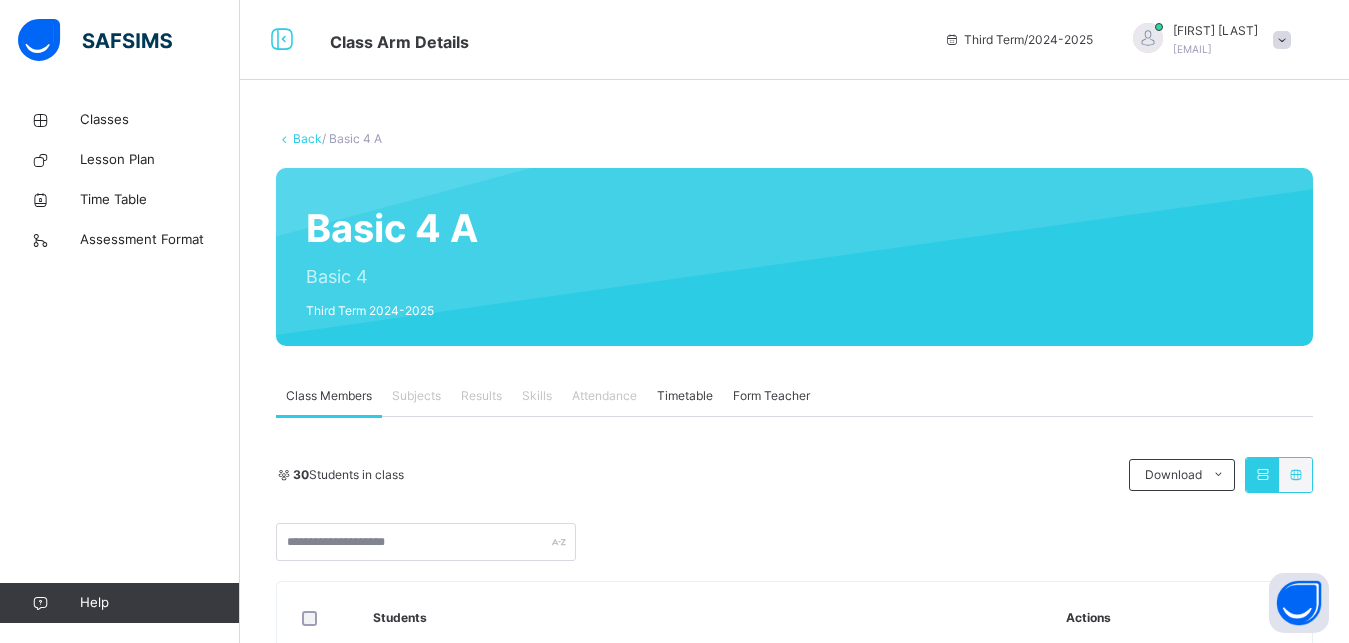 click on "Results" at bounding box center (481, 396) 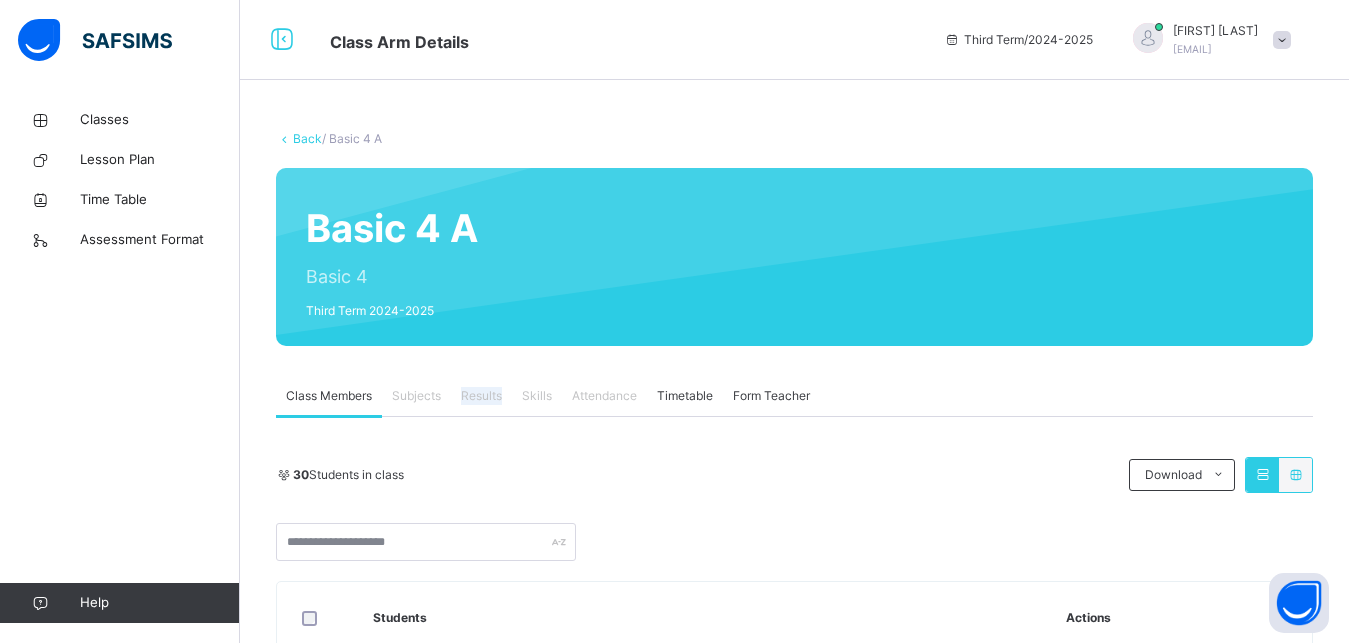 click on "Results" at bounding box center [481, 396] 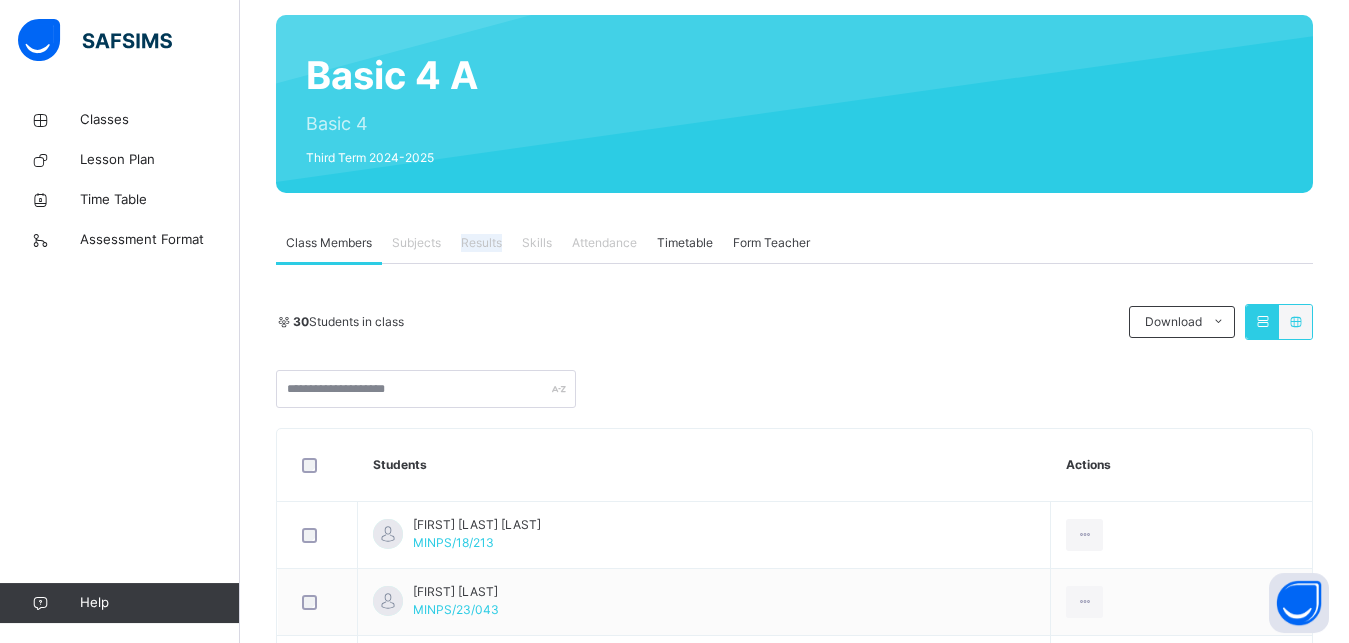 scroll, scrollTop: 204, scrollLeft: 0, axis: vertical 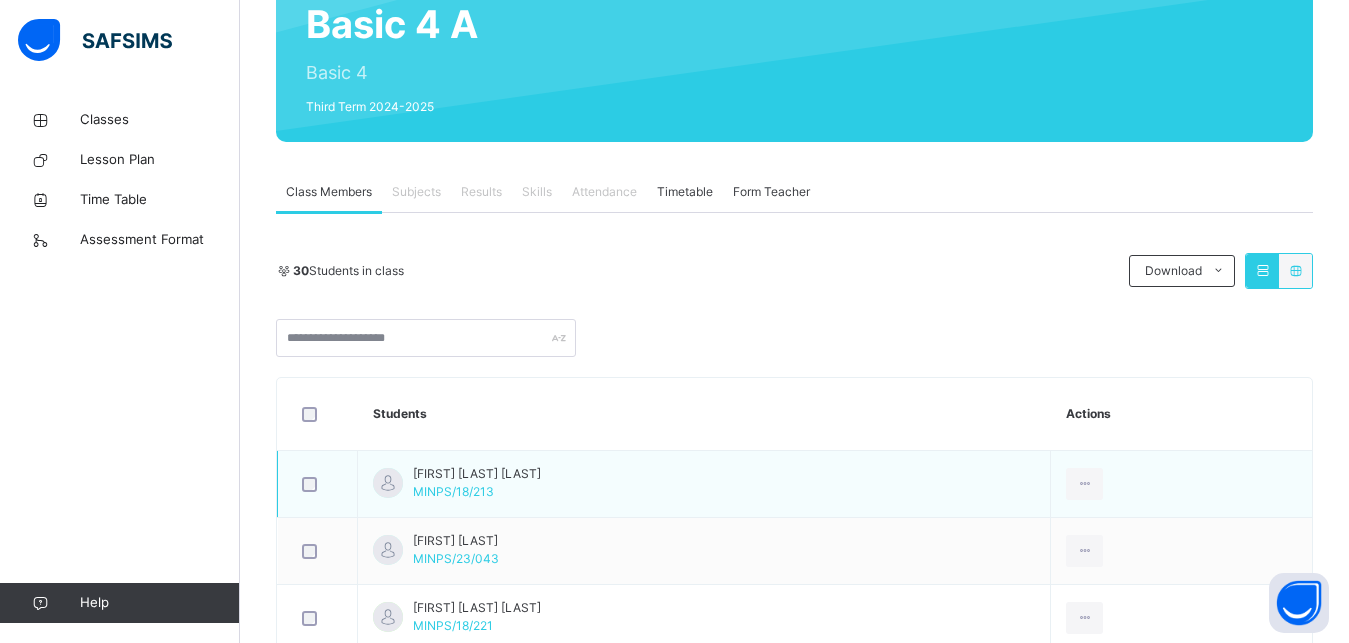 click at bounding box center [388, 483] 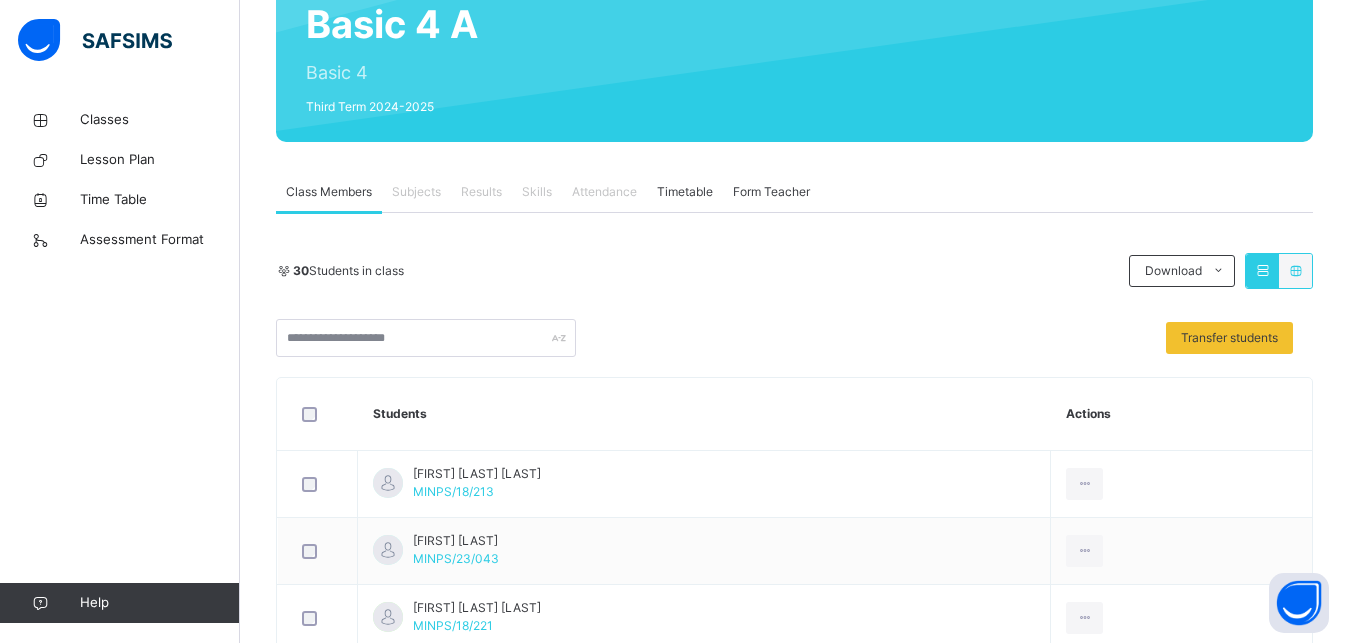 click on "Results" at bounding box center (481, 192) 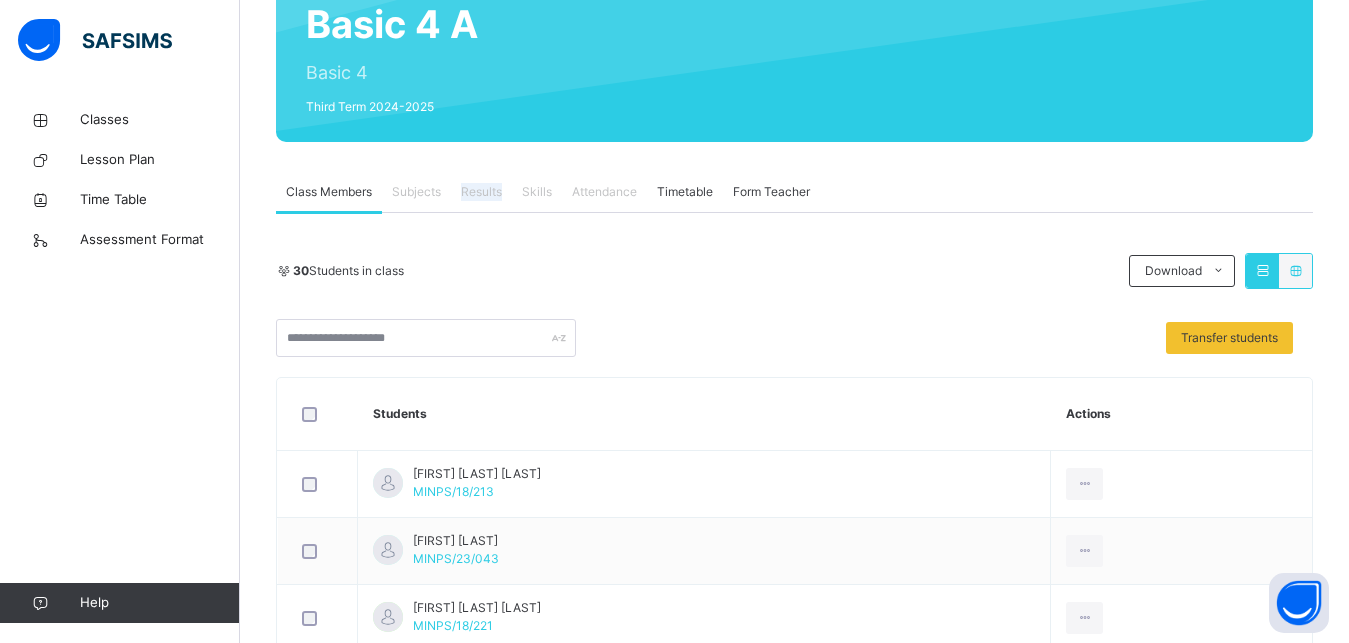 click on "Results" at bounding box center (481, 192) 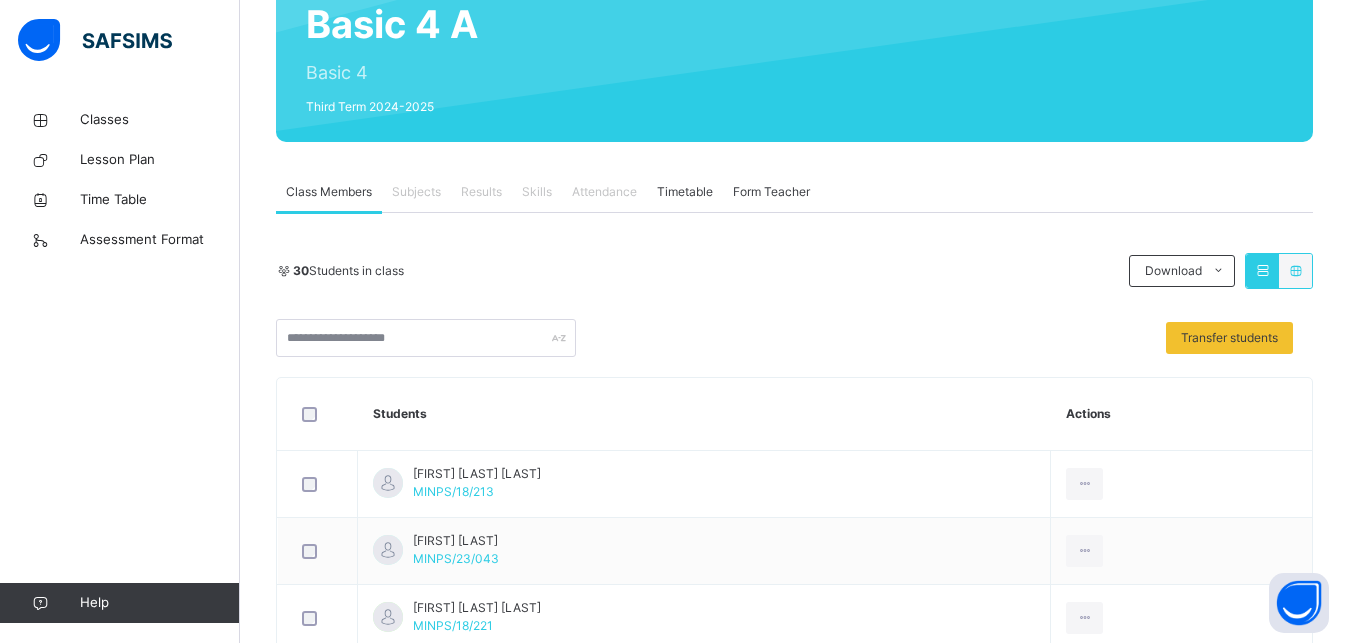 click on "Class Members" at bounding box center [329, 192] 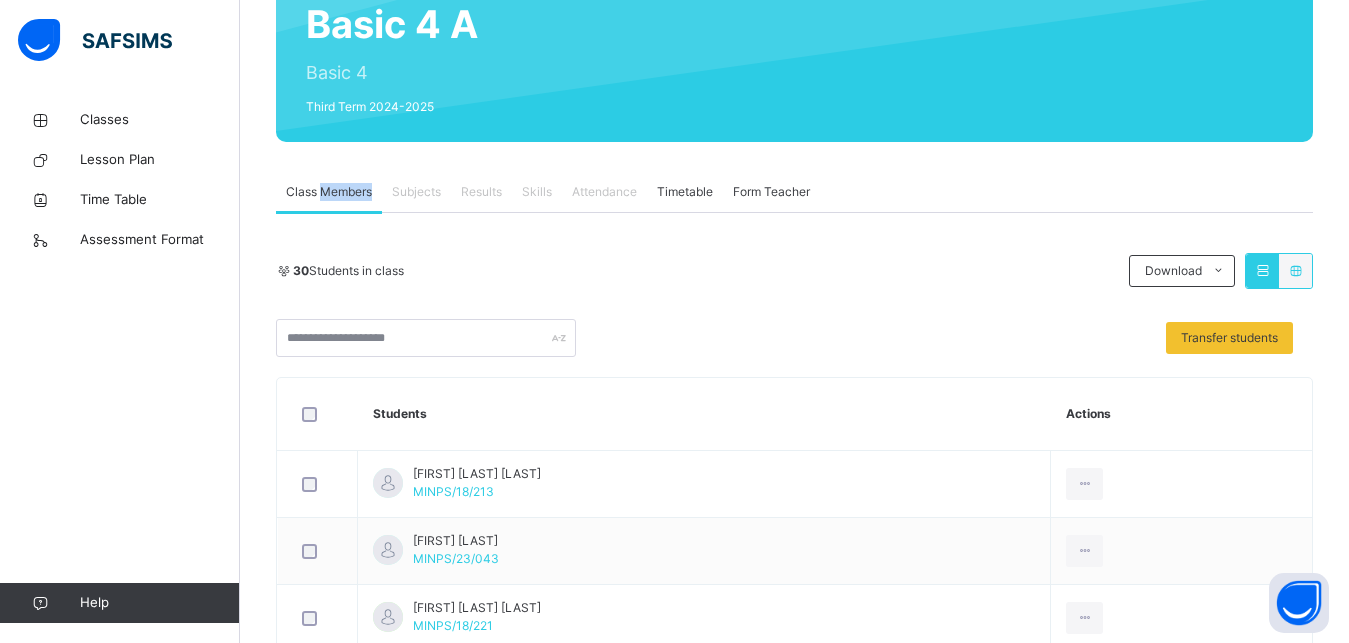 click on "Class Members" at bounding box center [329, 192] 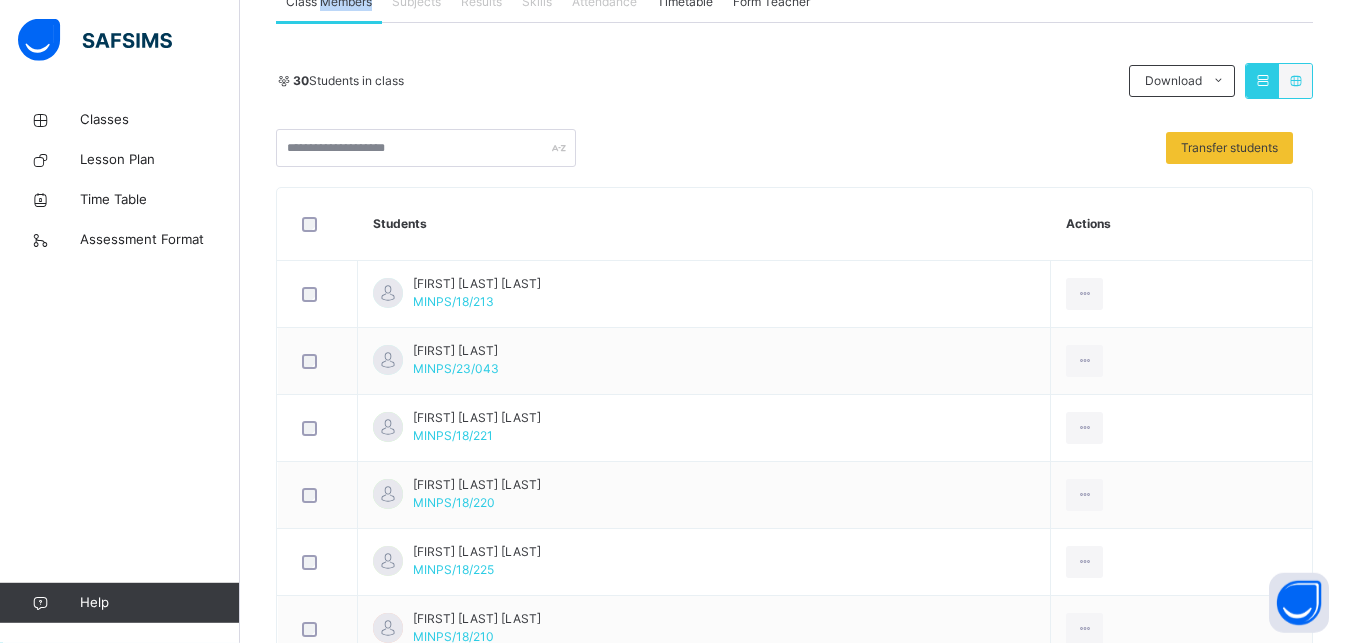 scroll, scrollTop: 408, scrollLeft: 0, axis: vertical 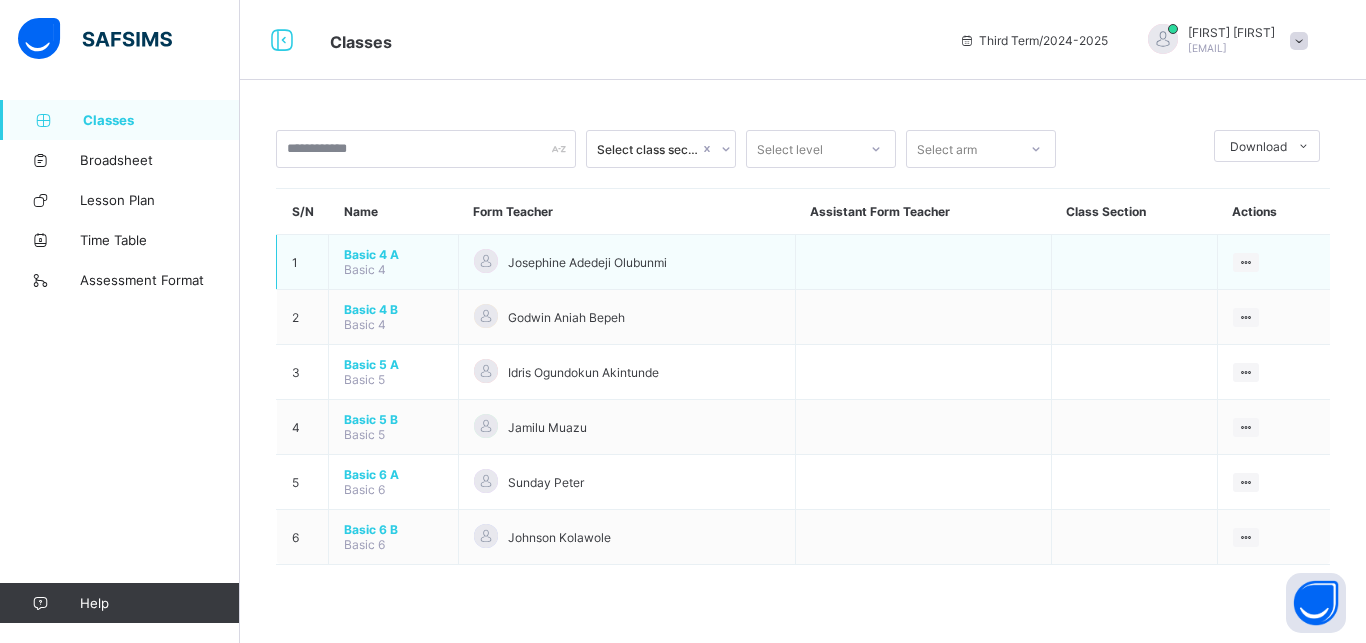 click on "Basic 4   A" at bounding box center (393, 254) 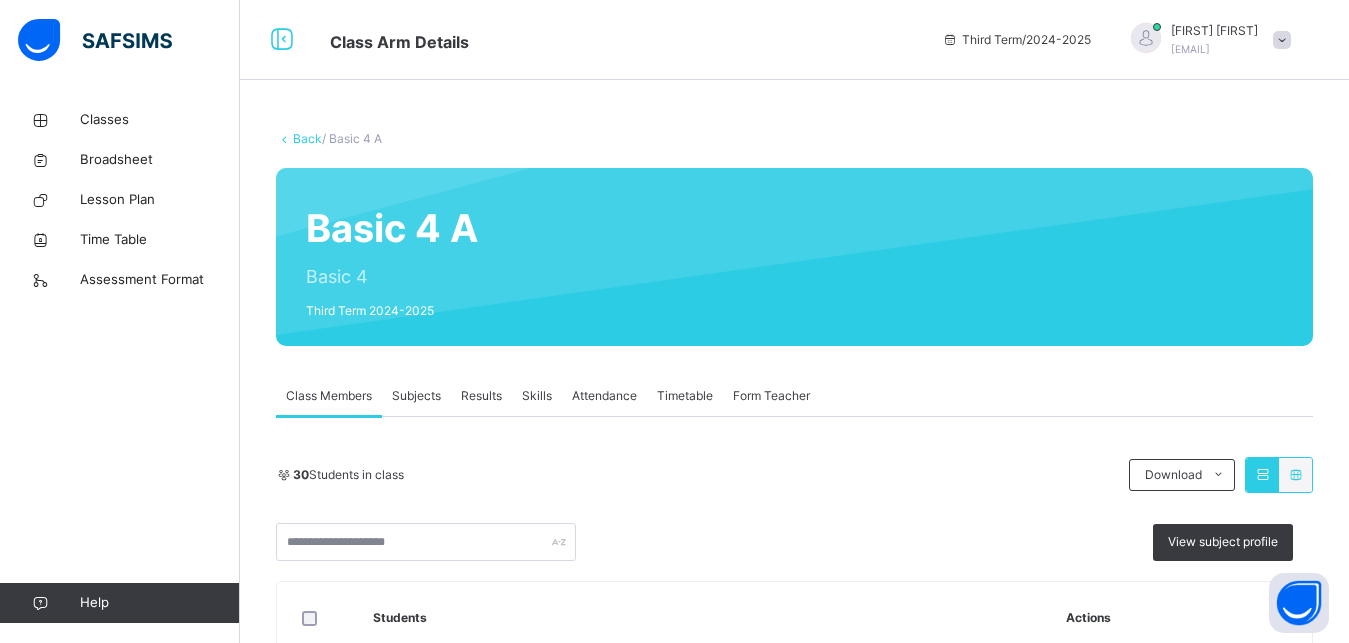 click on "Subjects" at bounding box center (416, 396) 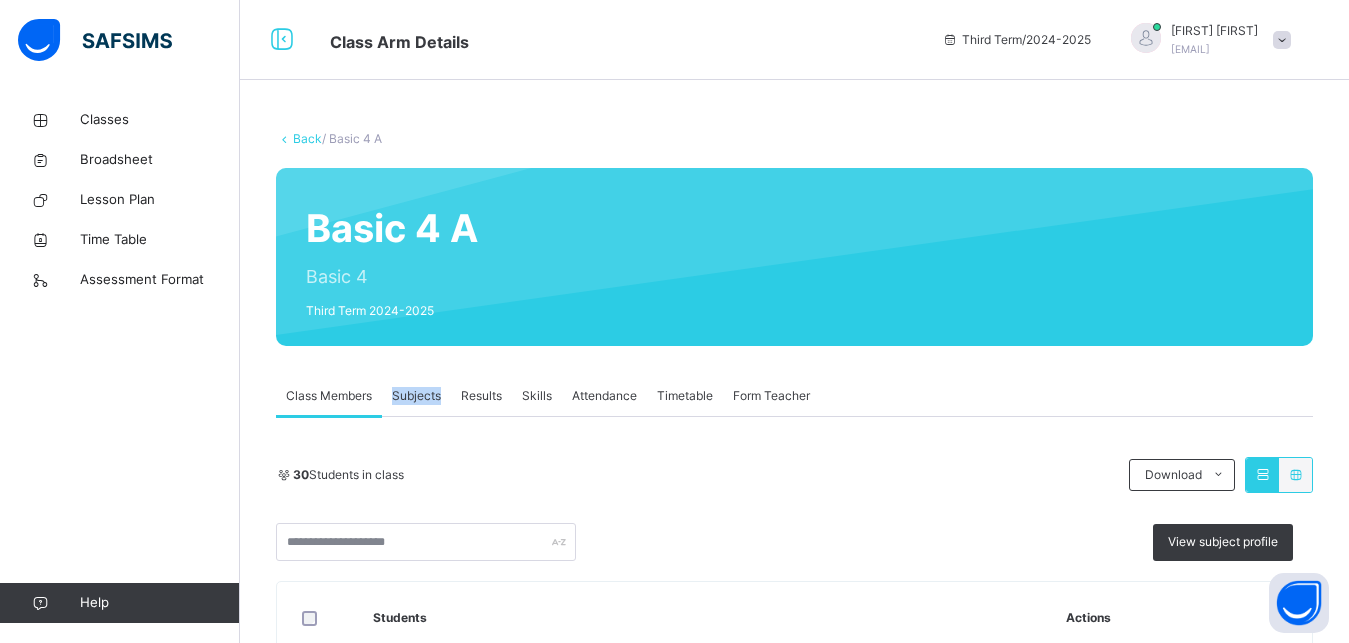 click on "Subjects" at bounding box center (416, 396) 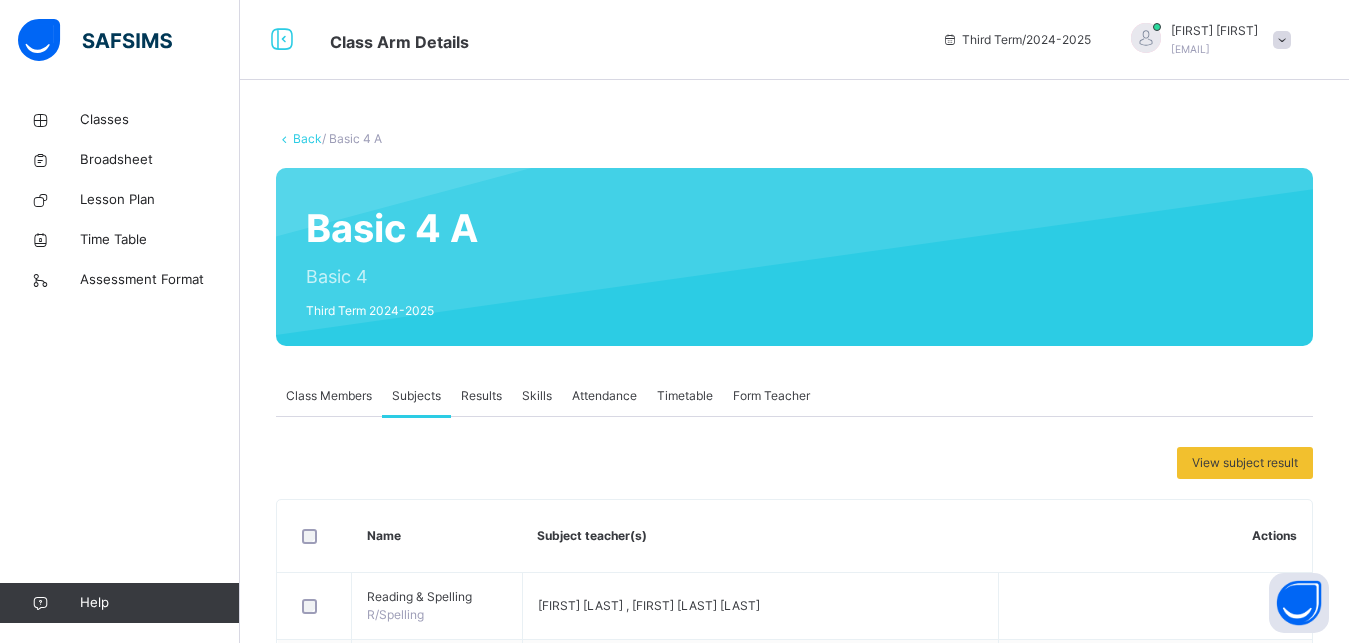 click on "Results" at bounding box center (481, 396) 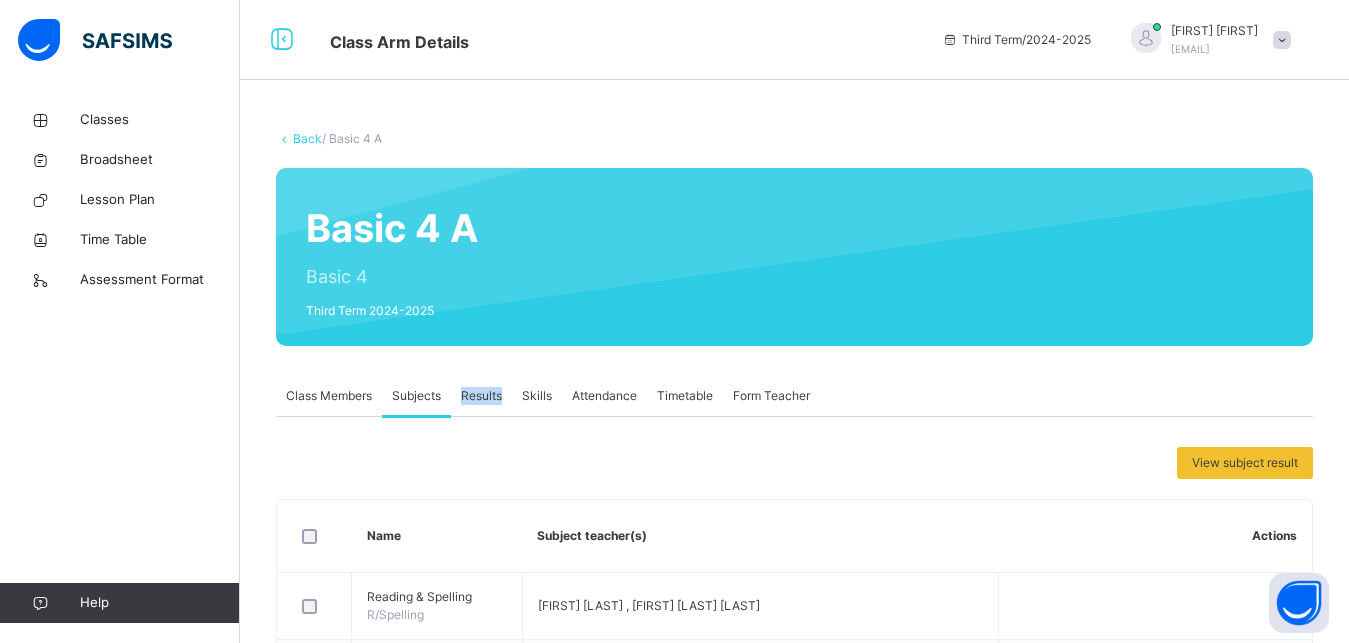 click on "Results" at bounding box center (481, 396) 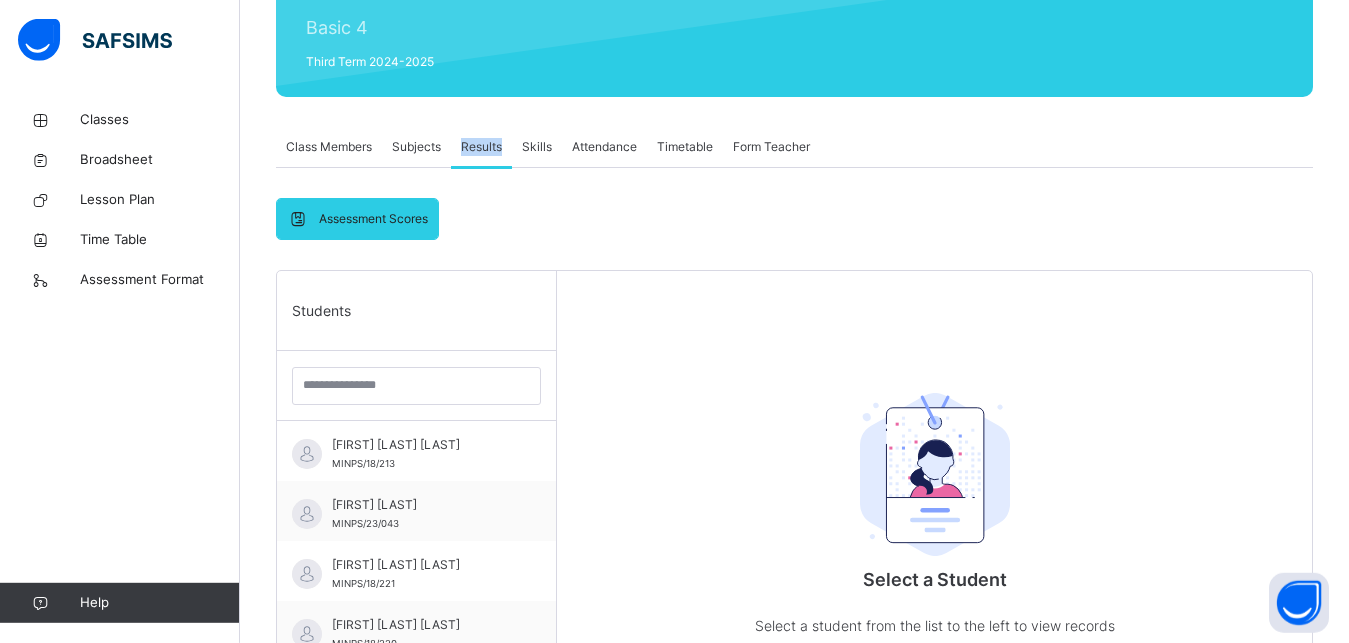 scroll, scrollTop: 255, scrollLeft: 0, axis: vertical 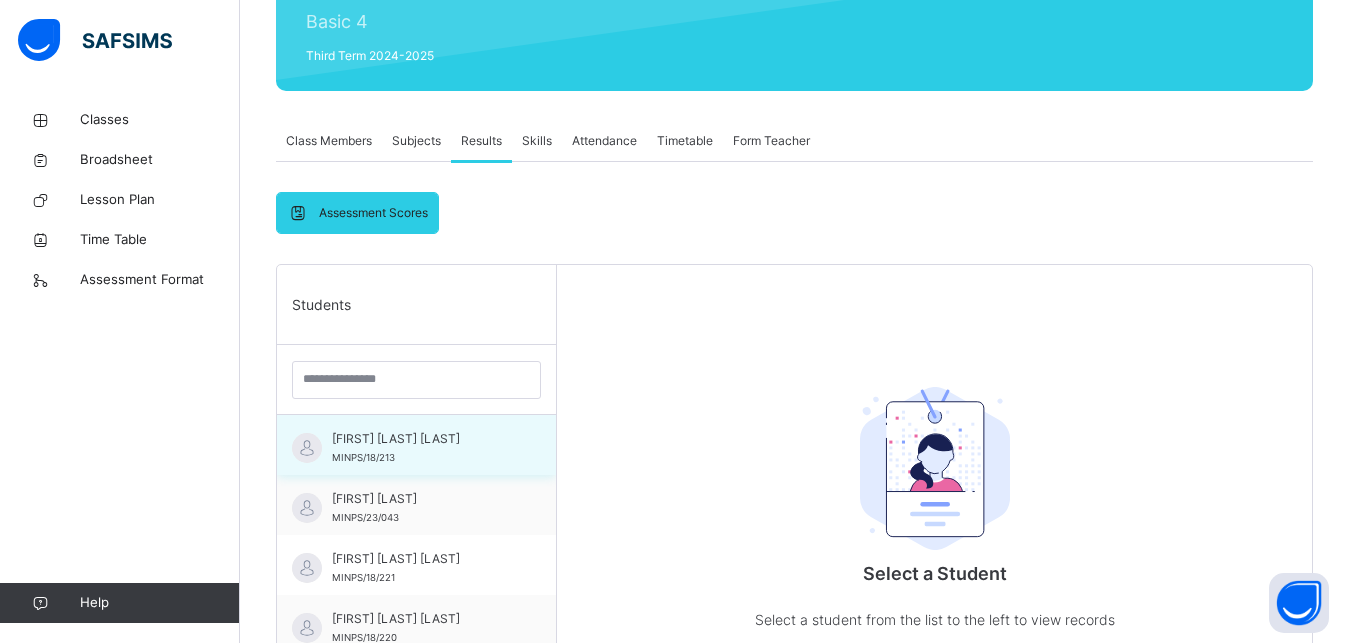 click on "[FIRST] [LAST] [LAST]" at bounding box center (421, 439) 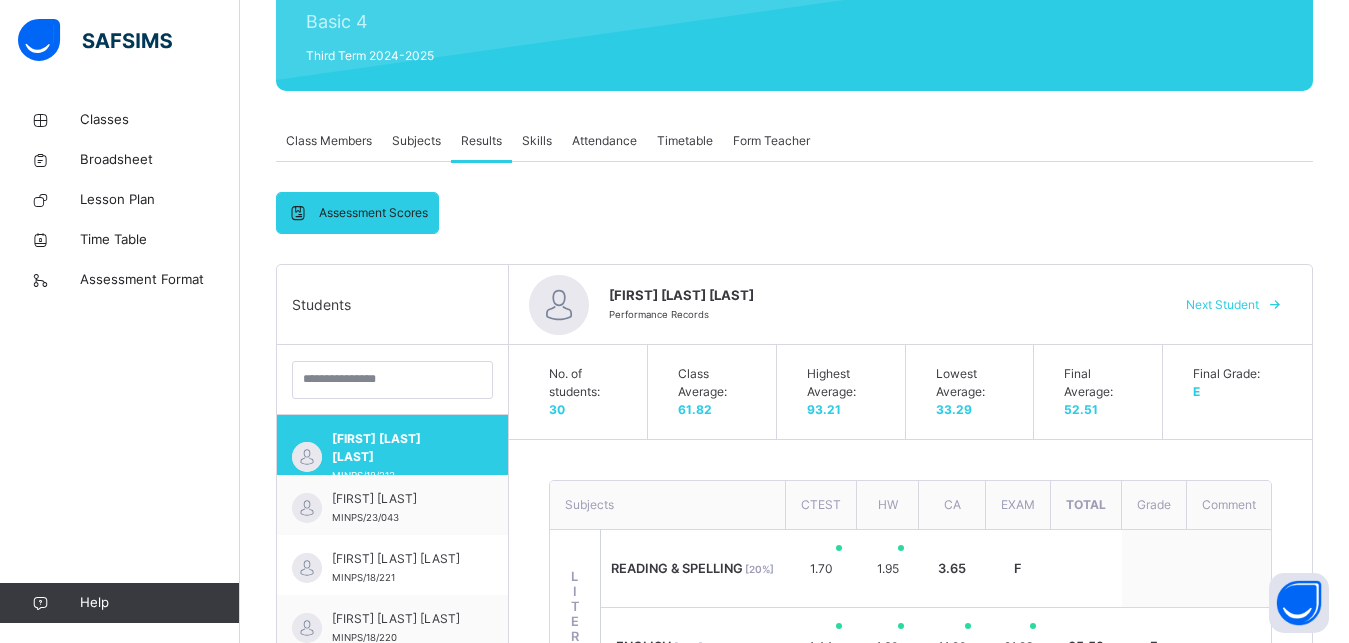click on "Comment" at bounding box center (1229, 505) 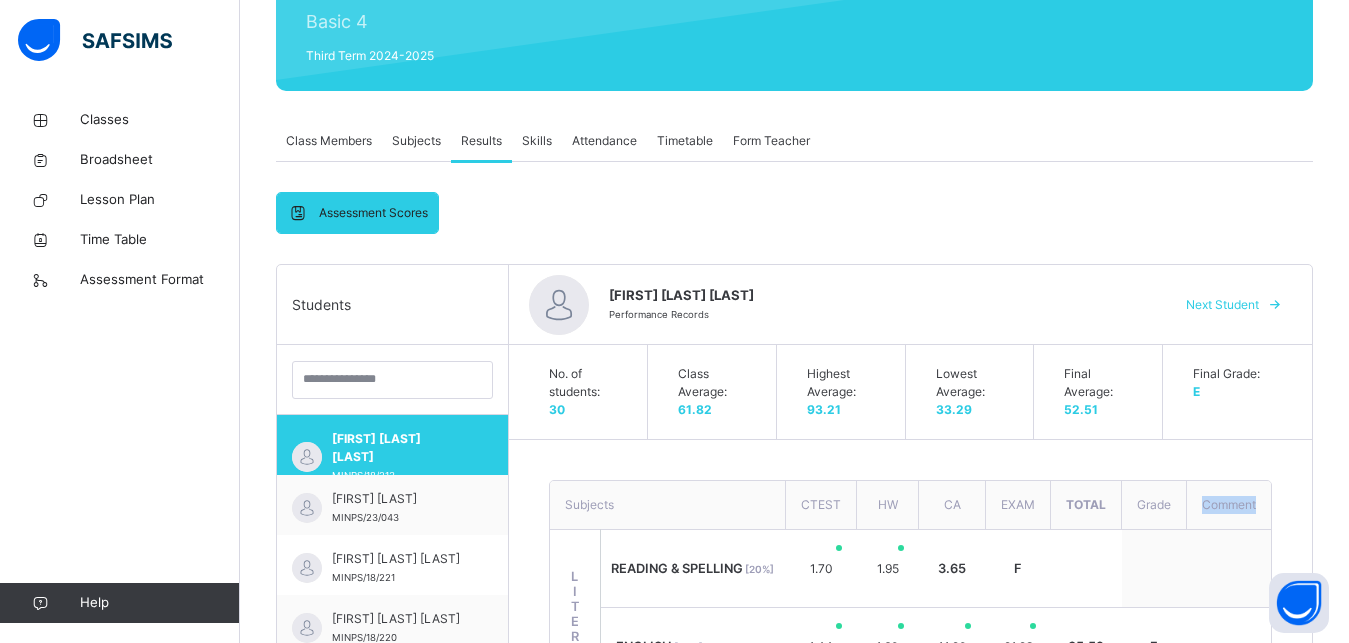 click on "Comment" at bounding box center (1229, 505) 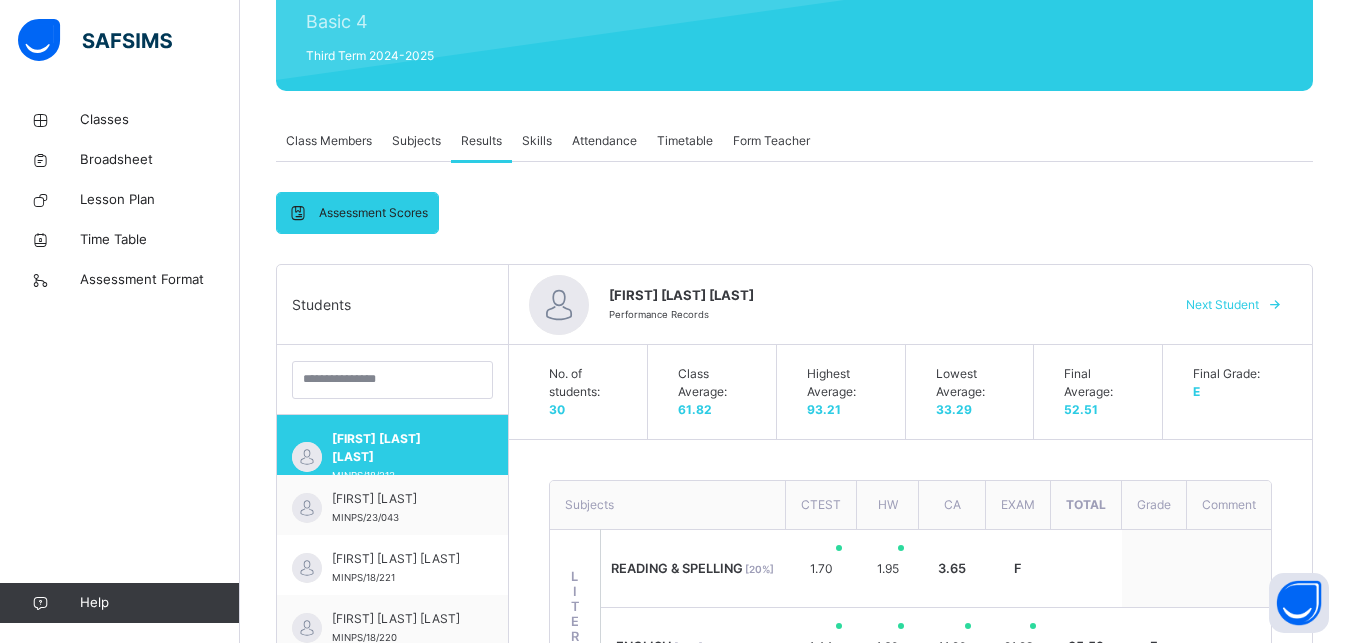 click on "Comment" at bounding box center [1229, 505] 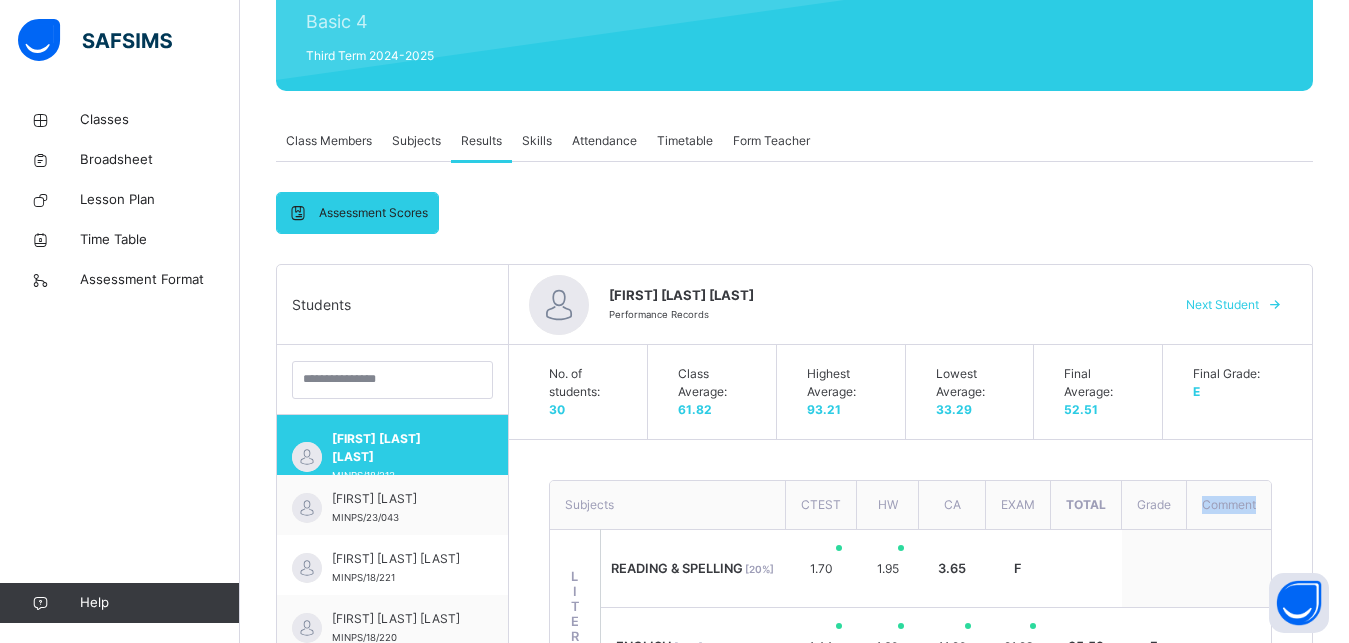 click on "Comment" at bounding box center [1229, 505] 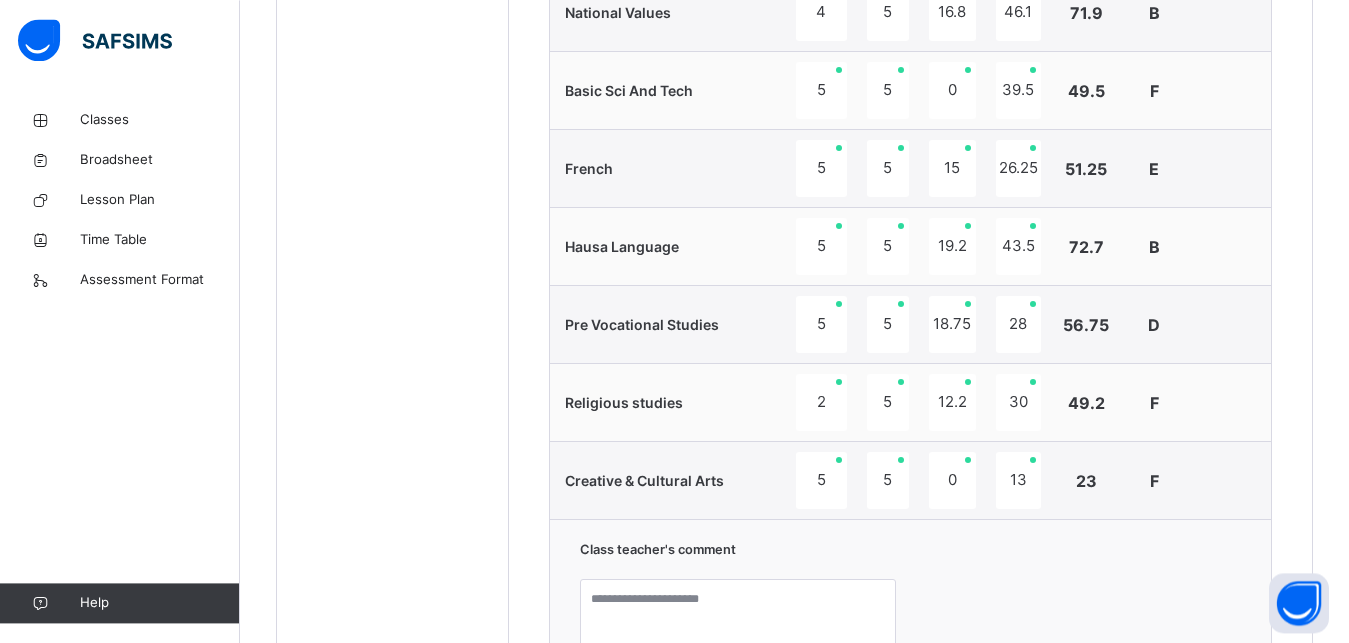 scroll, scrollTop: 1598, scrollLeft: 0, axis: vertical 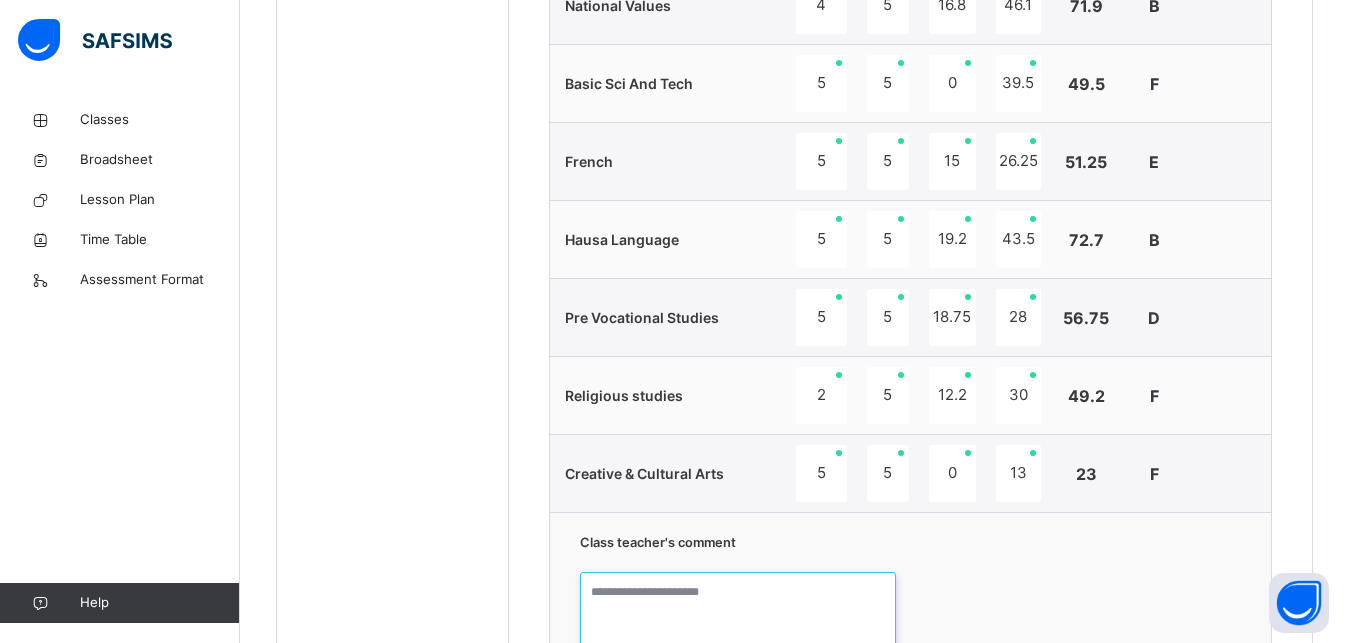 click at bounding box center (737, 647) 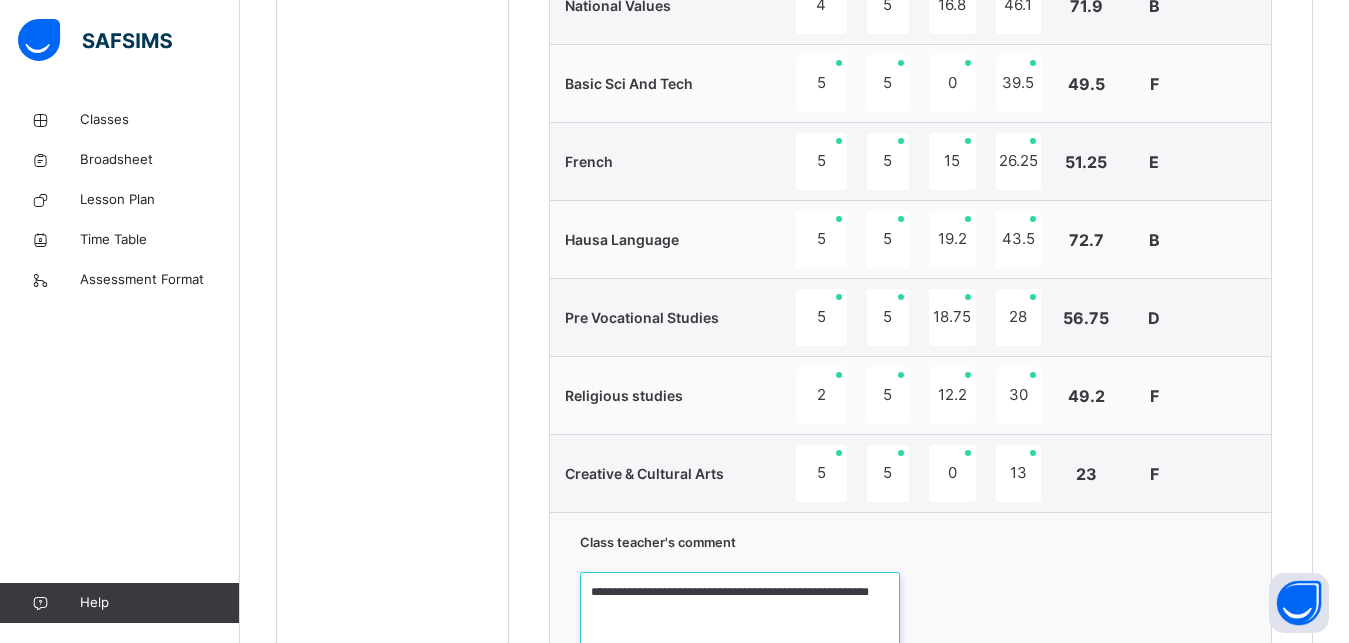 click on "**********" at bounding box center (739, 647) 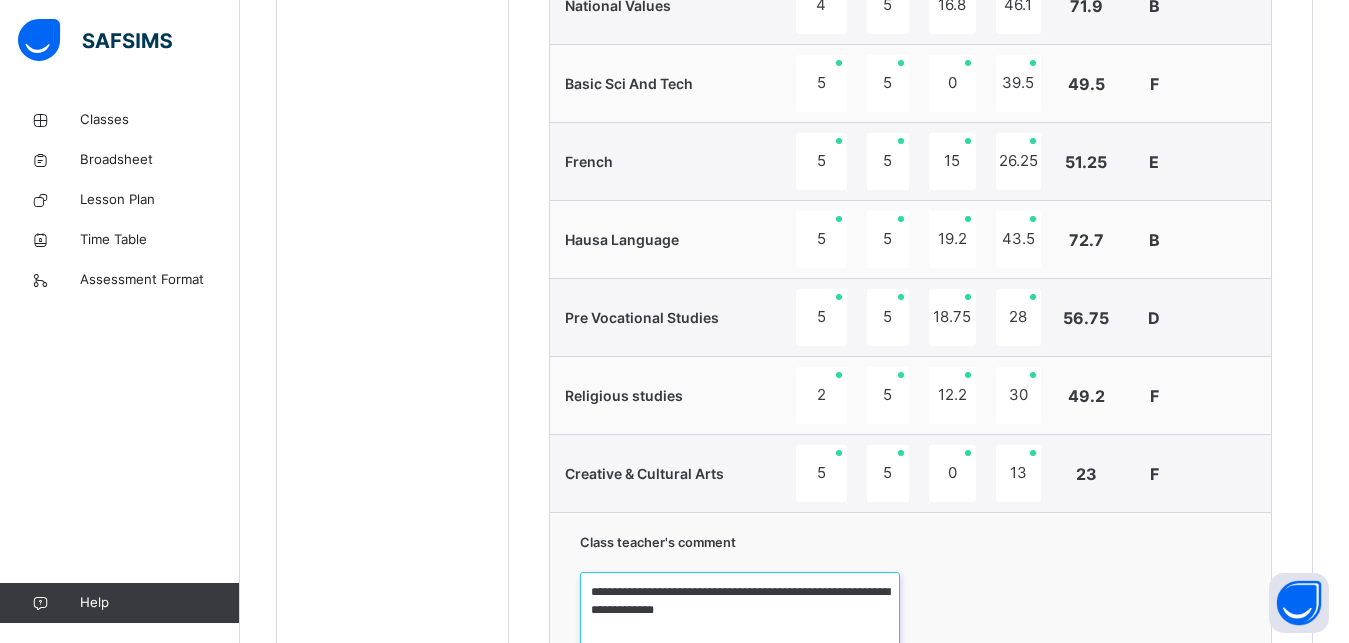 click on "**********" at bounding box center (739, 647) 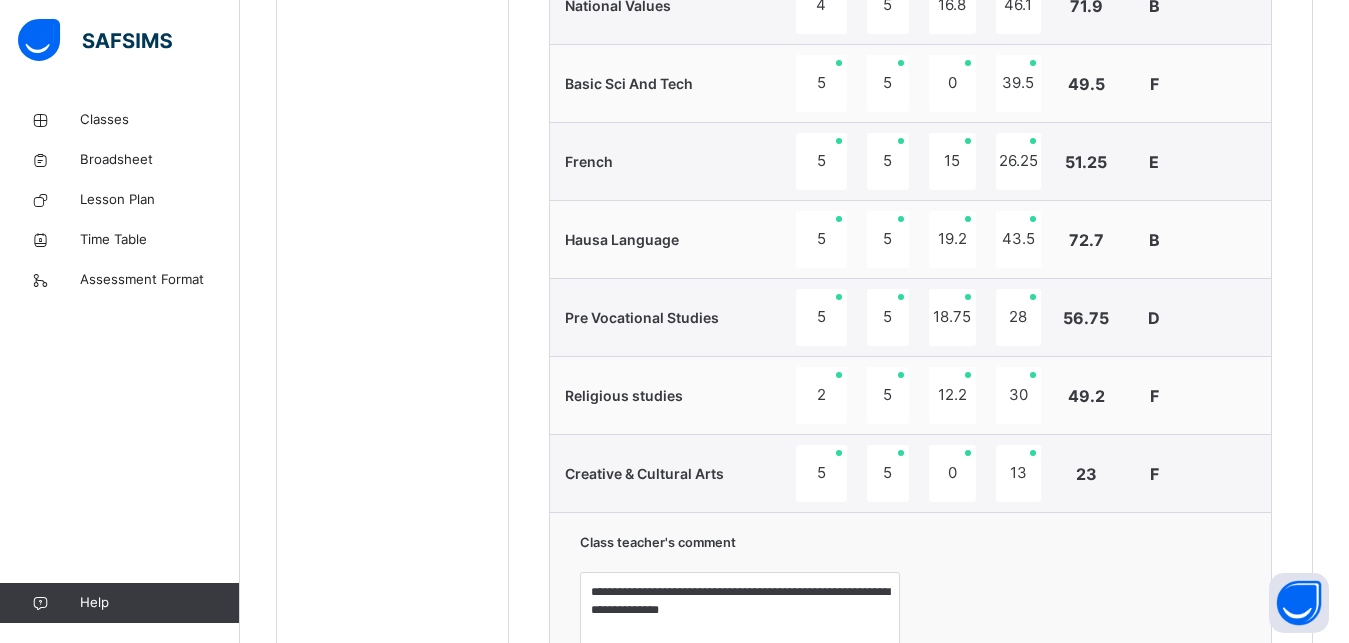 click on "**********" at bounding box center (910, 677) 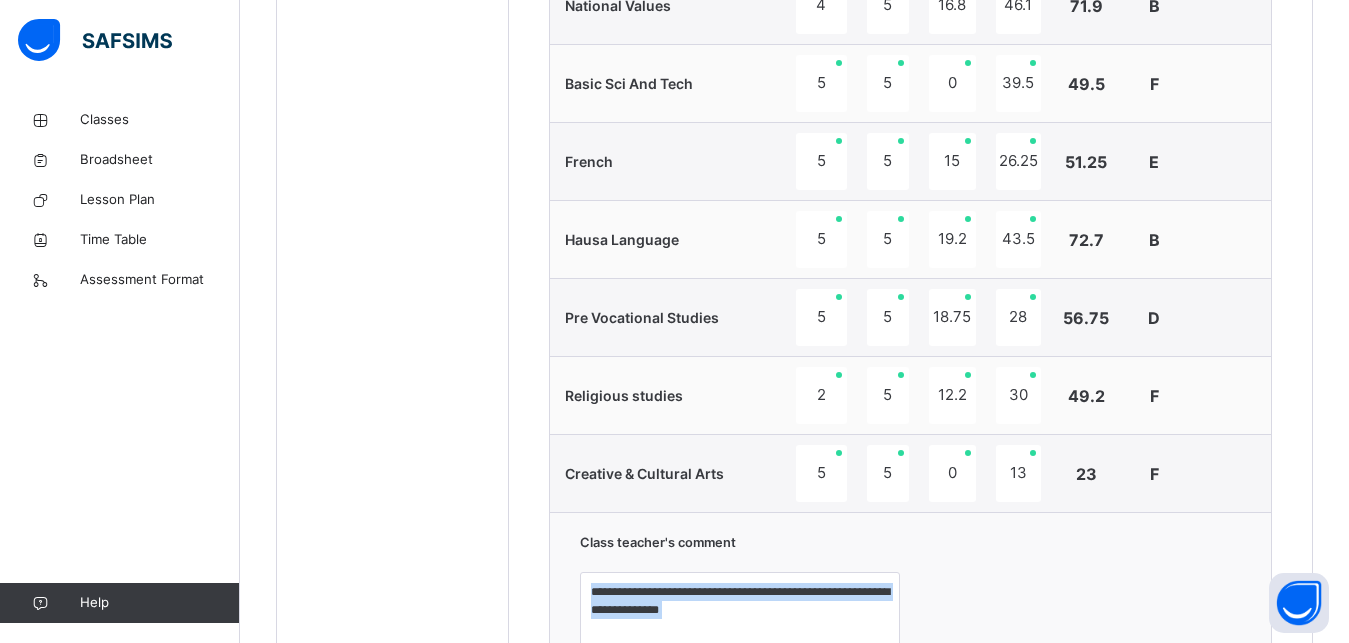 drag, startPoint x: 1245, startPoint y: 625, endPoint x: 1294, endPoint y: 622, distance: 49.09175 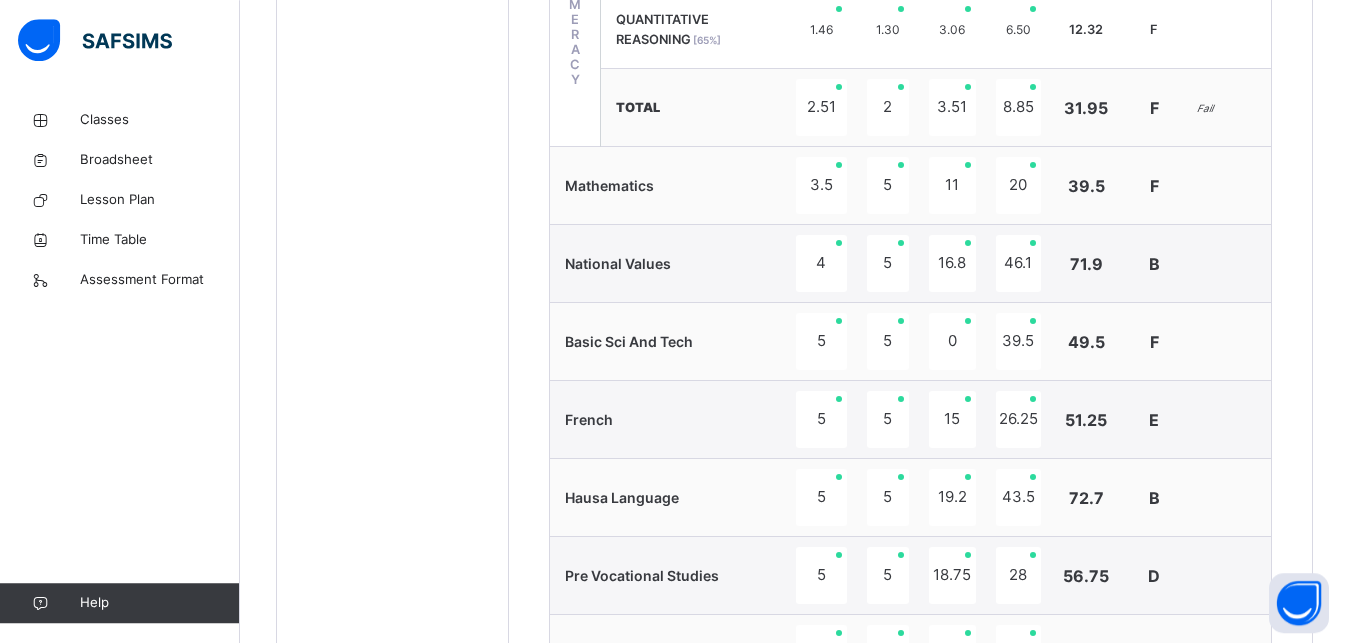 scroll, scrollTop: 1292, scrollLeft: 0, axis: vertical 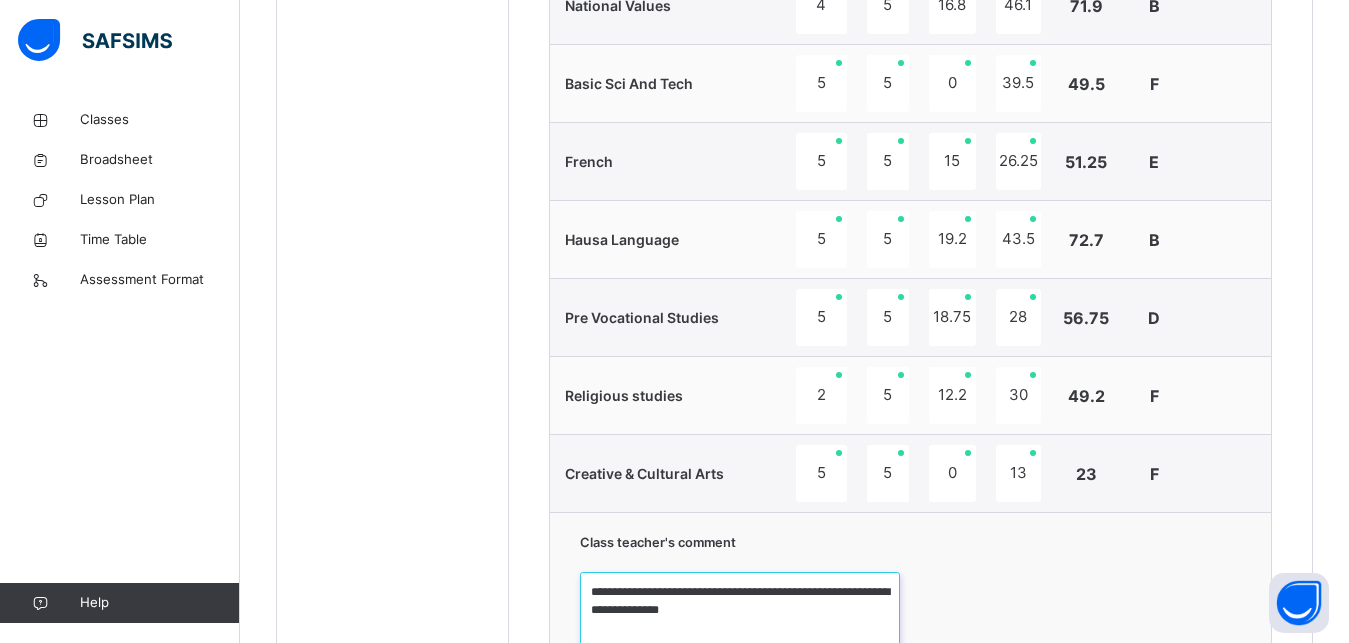 click on "**********" at bounding box center (739, 647) 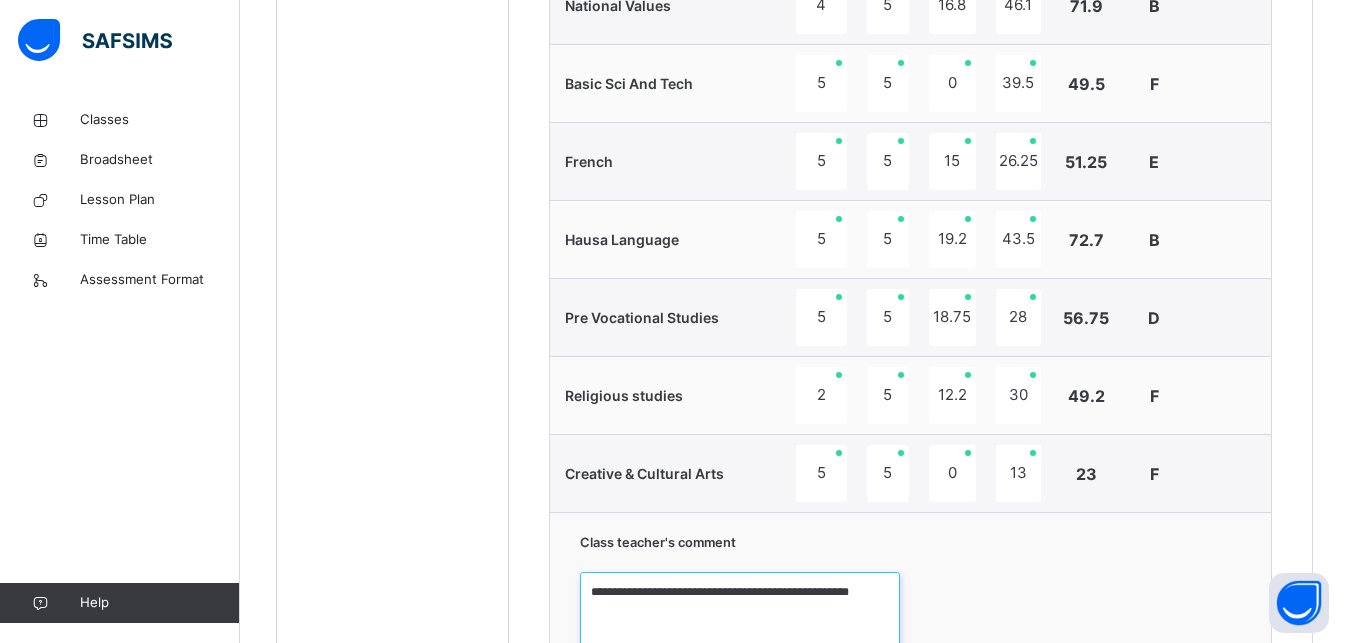 click on "**********" at bounding box center (739, 647) 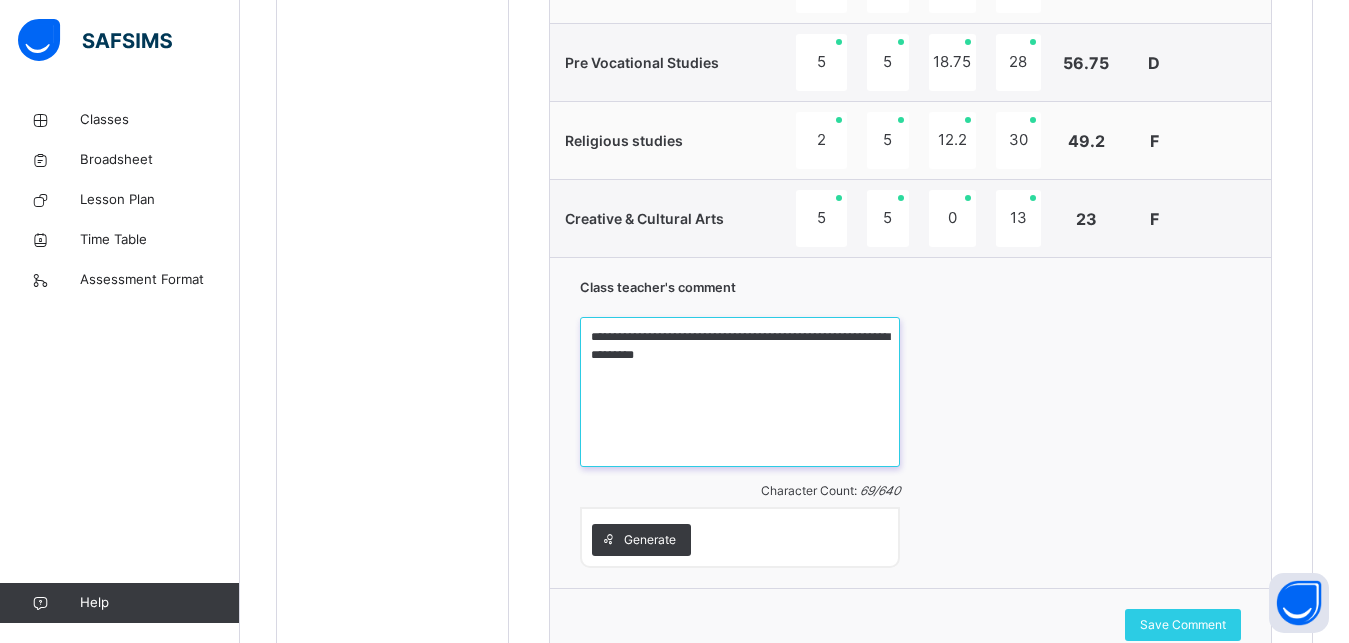 scroll, scrollTop: 1904, scrollLeft: 0, axis: vertical 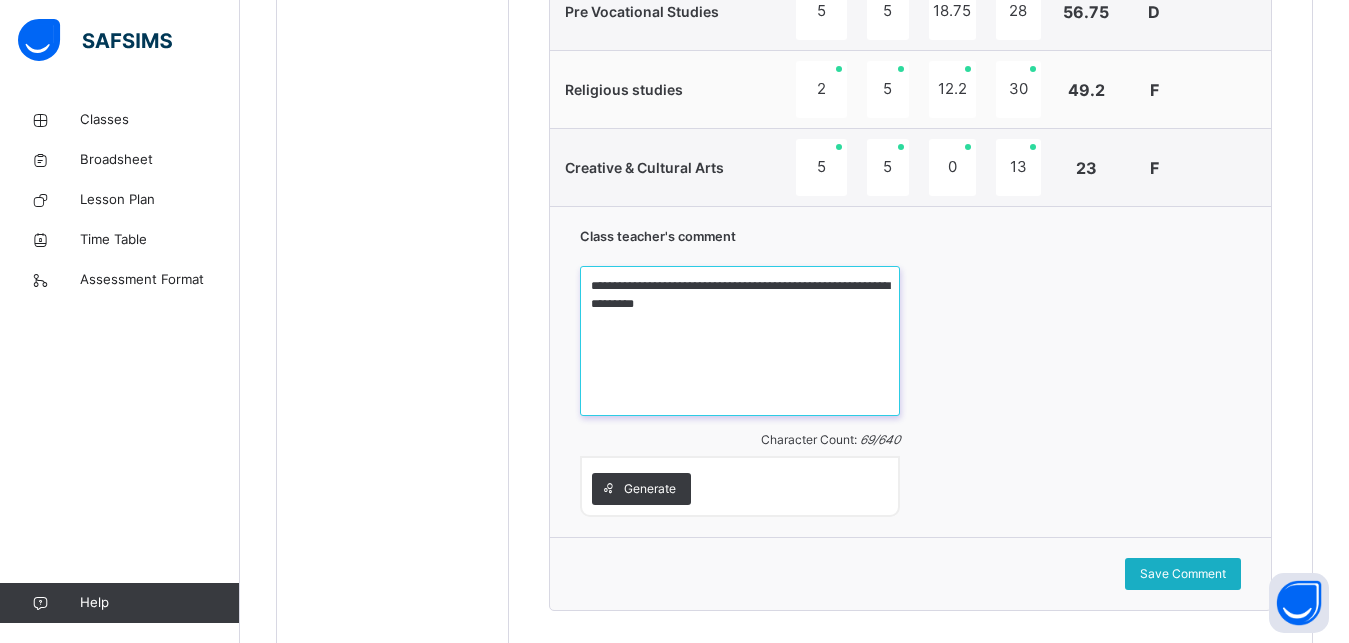 type on "**********" 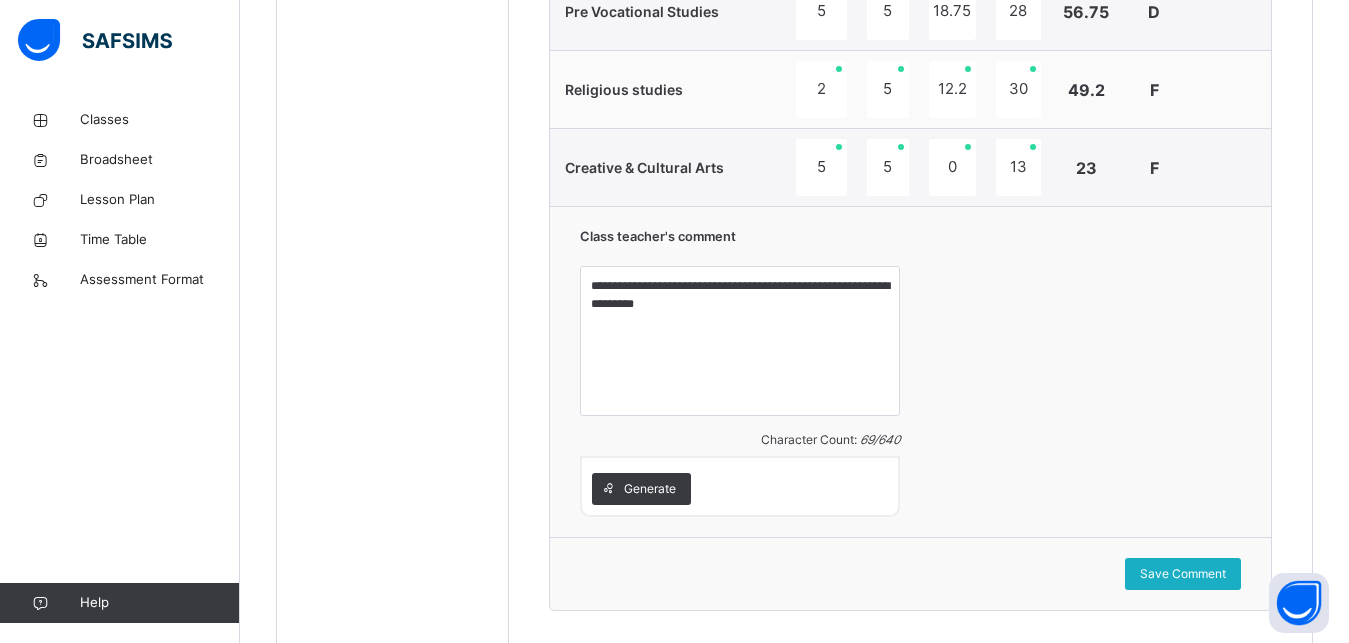 click on "Save Comment" at bounding box center [1183, 574] 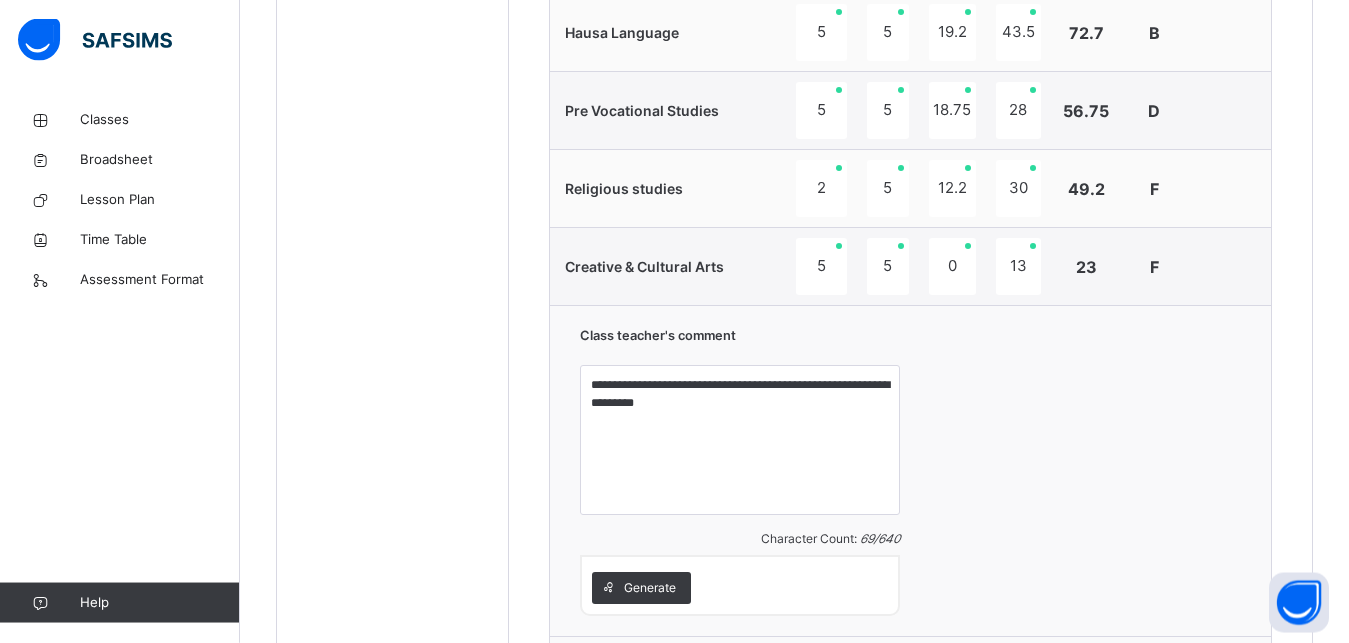scroll, scrollTop: 1802, scrollLeft: 0, axis: vertical 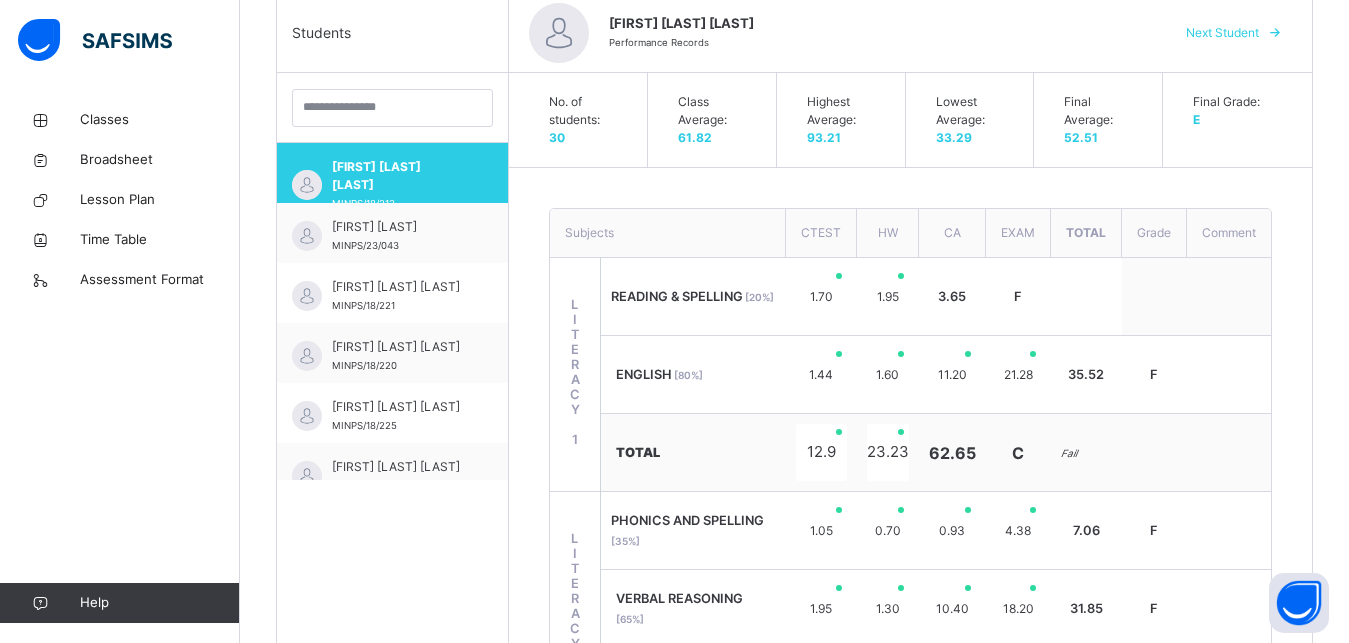 click at bounding box center (1275, 33) 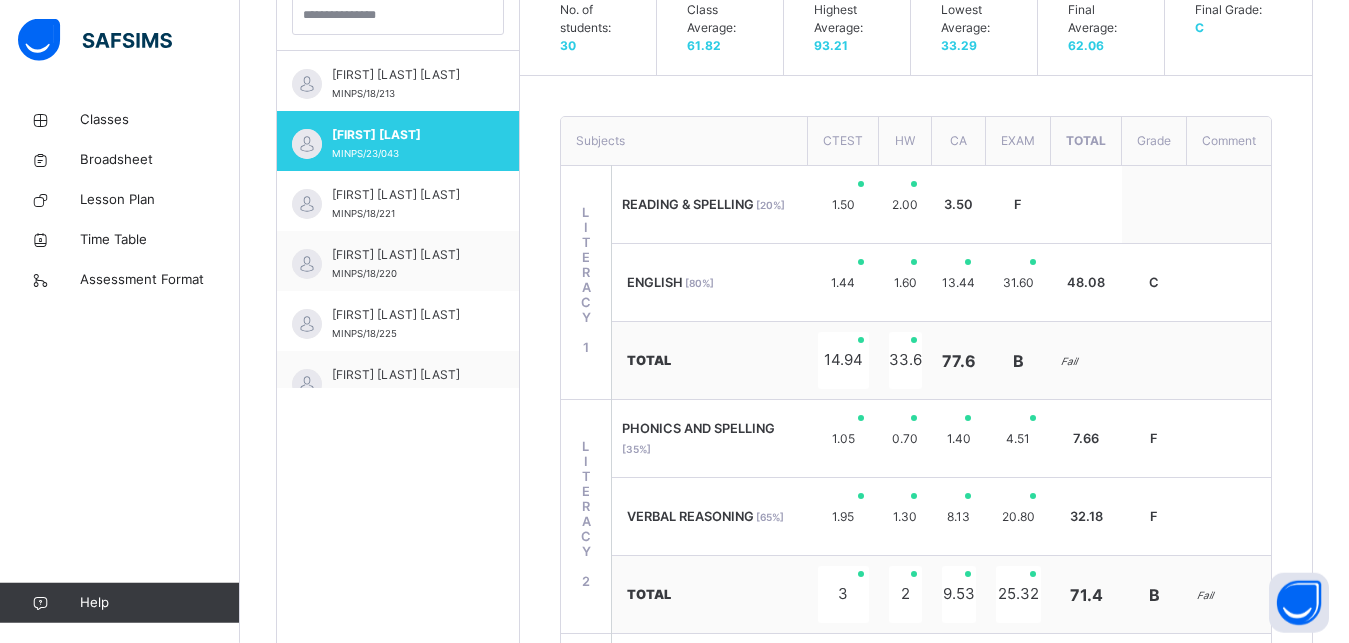 scroll, scrollTop: 629, scrollLeft: 0, axis: vertical 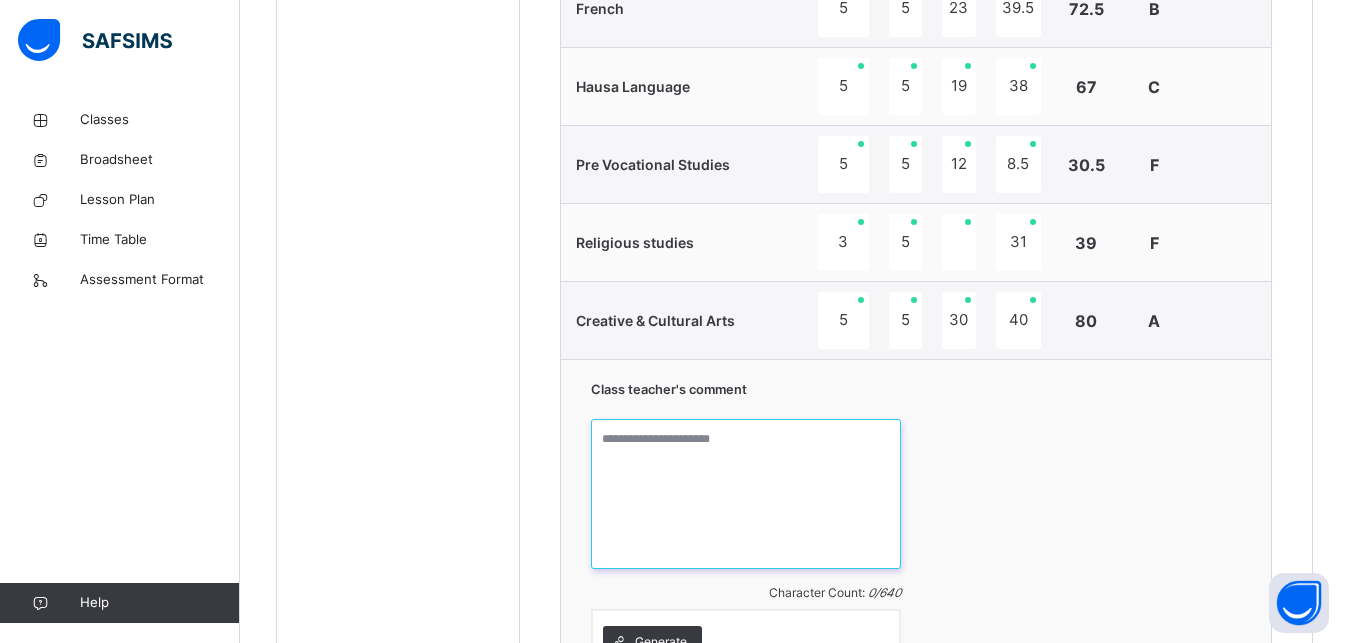 click at bounding box center [746, 494] 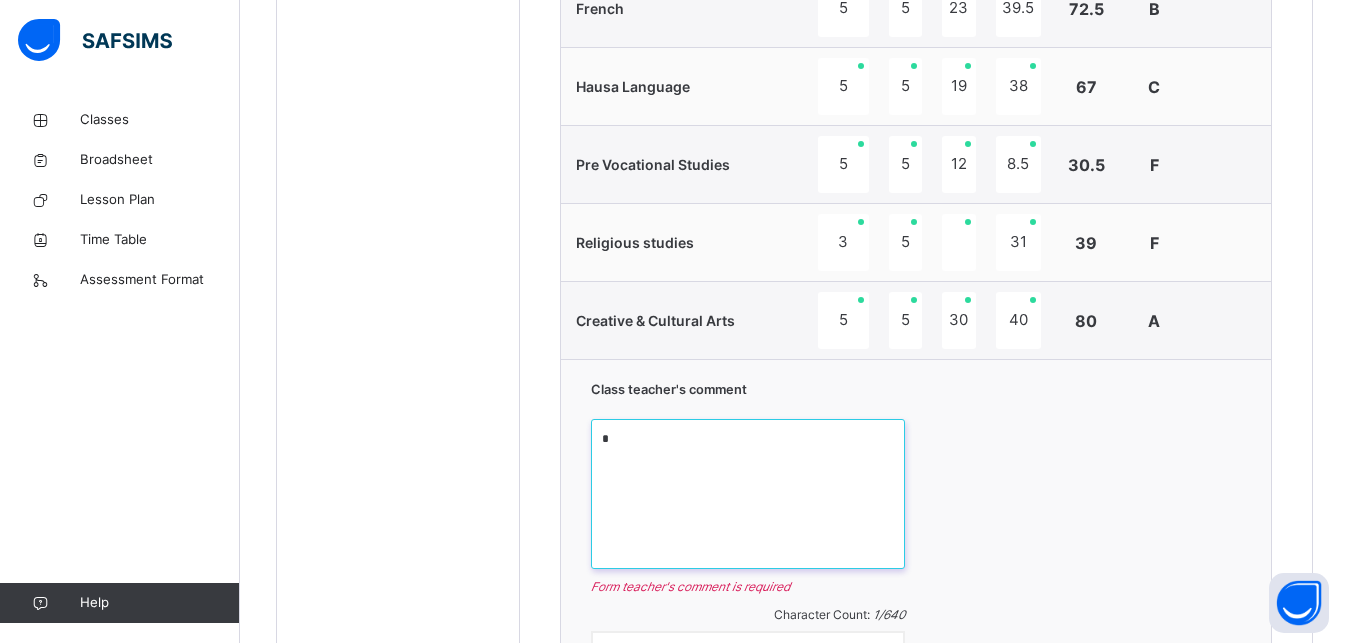 click on "*" at bounding box center [748, 494] 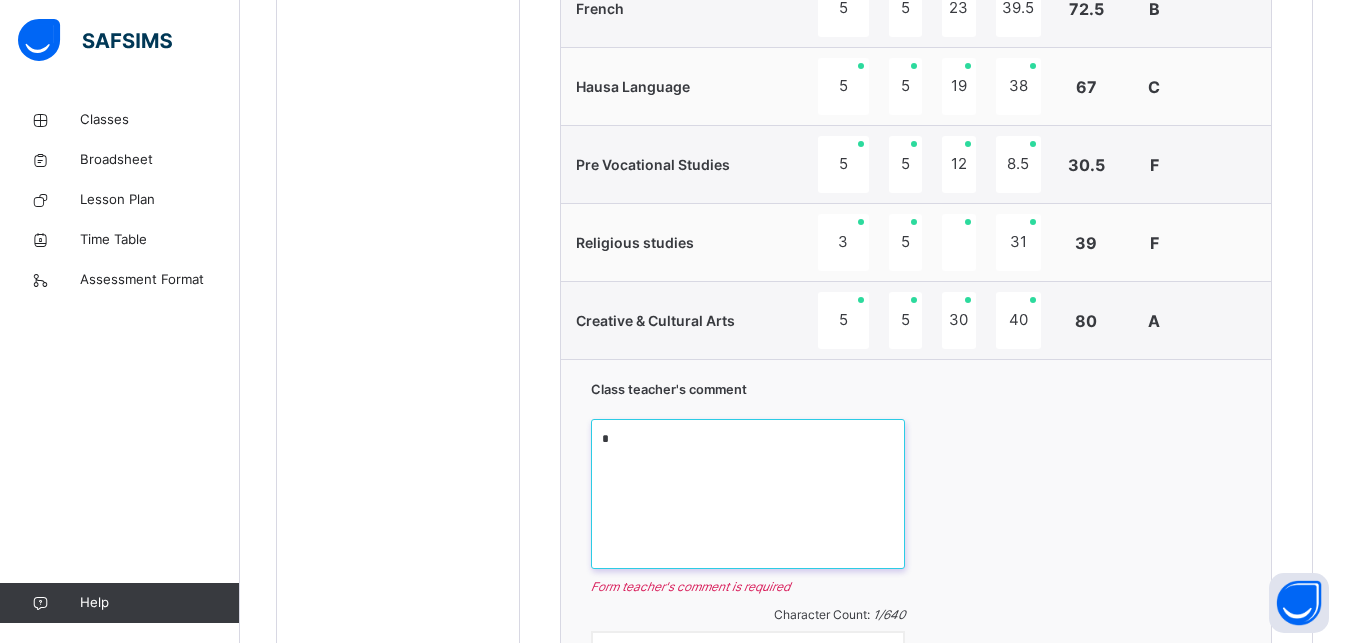 click on "*" at bounding box center (748, 494) 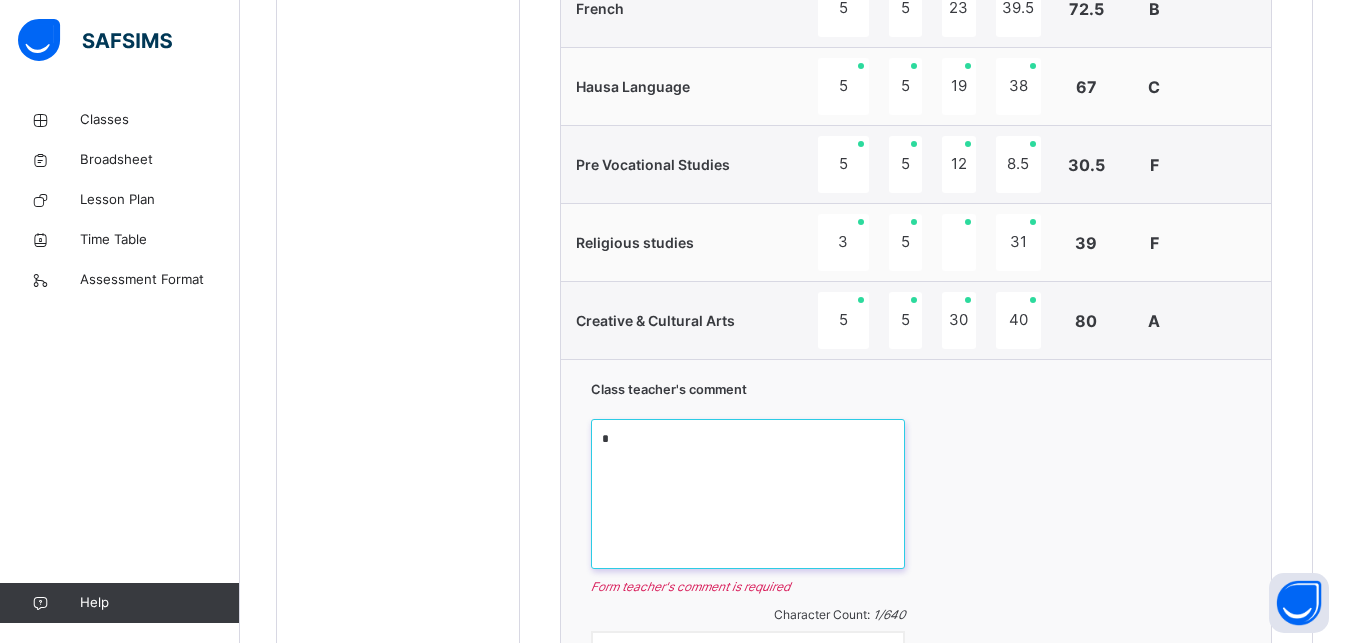 click on "*" at bounding box center [748, 494] 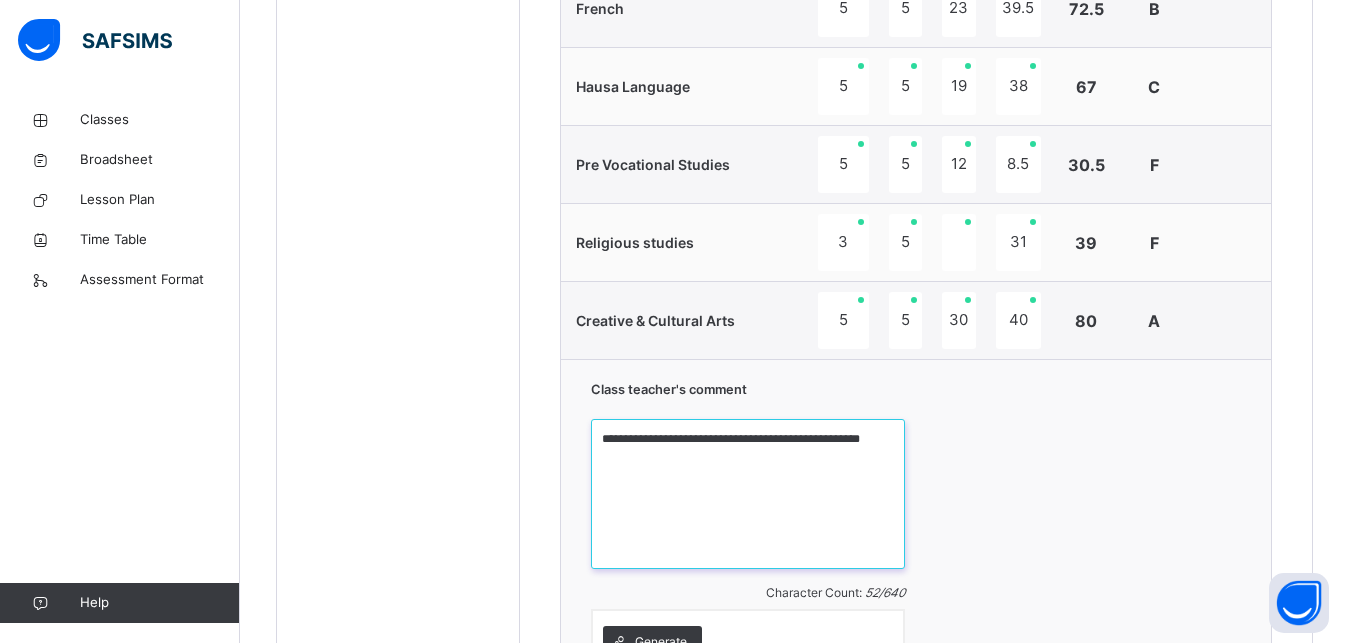 drag, startPoint x: 769, startPoint y: 449, endPoint x: 799, endPoint y: 443, distance: 30.594116 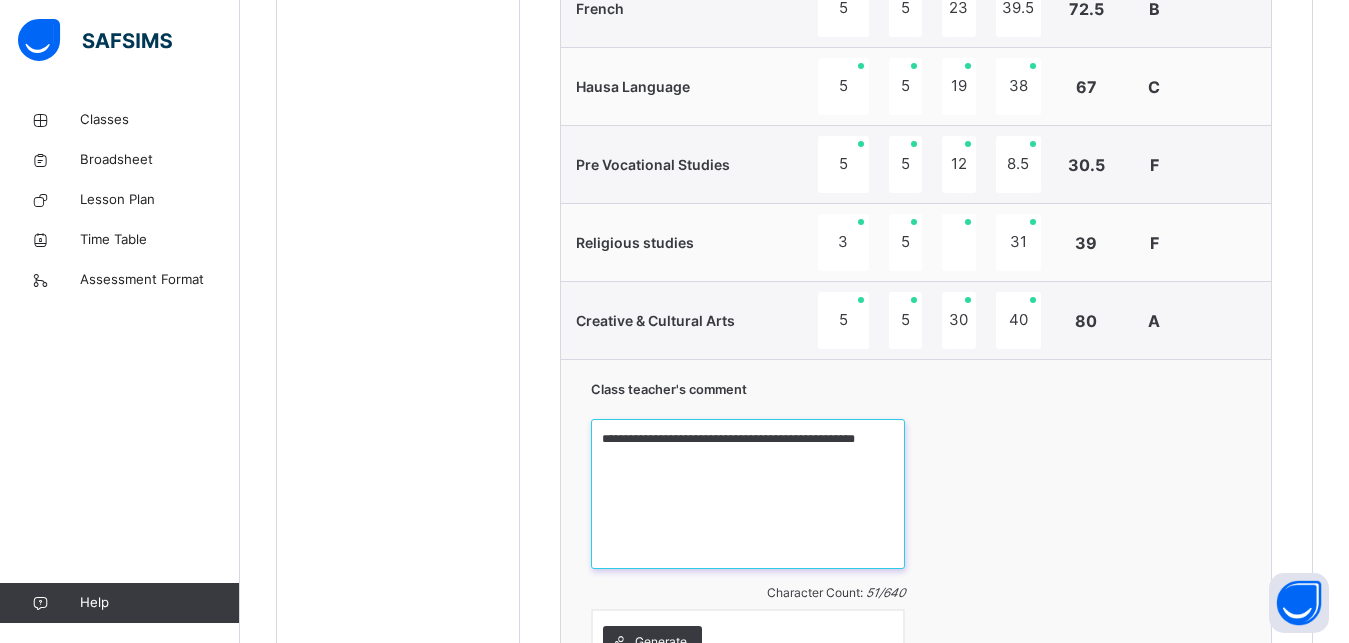click on "**********" at bounding box center [748, 494] 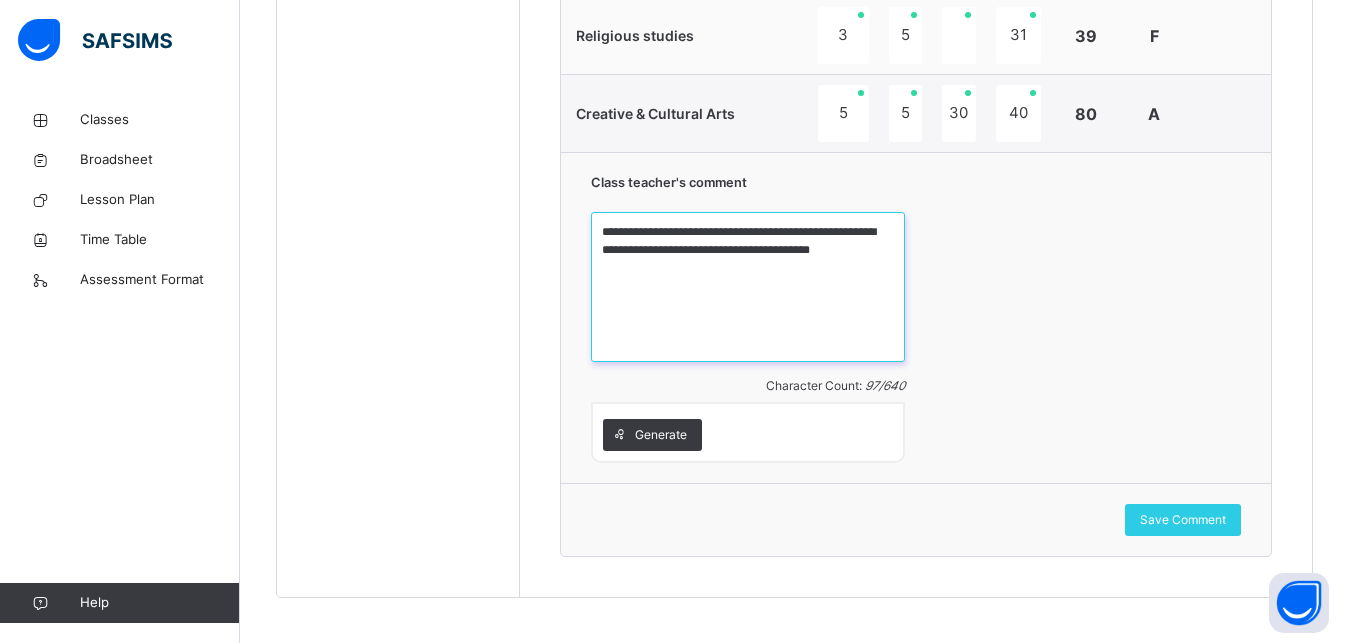 scroll, scrollTop: 1970, scrollLeft: 0, axis: vertical 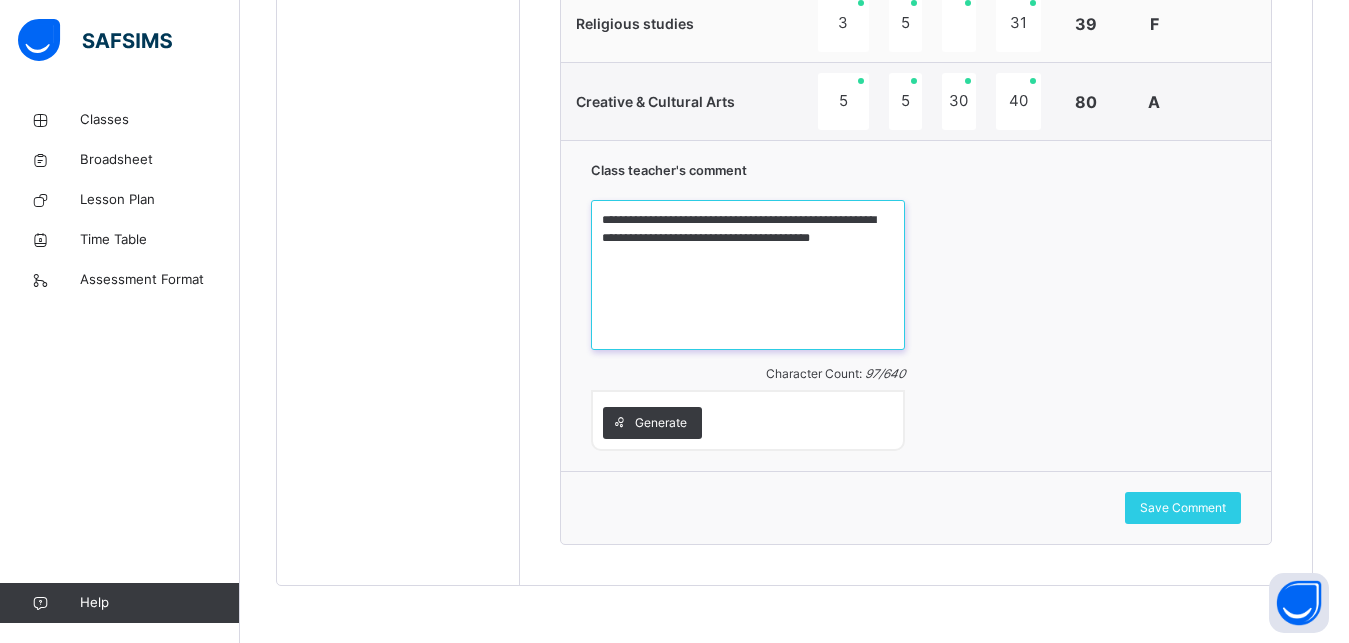 drag, startPoint x: 1359, startPoint y: 632, endPoint x: 1281, endPoint y: 576, distance: 96.02083 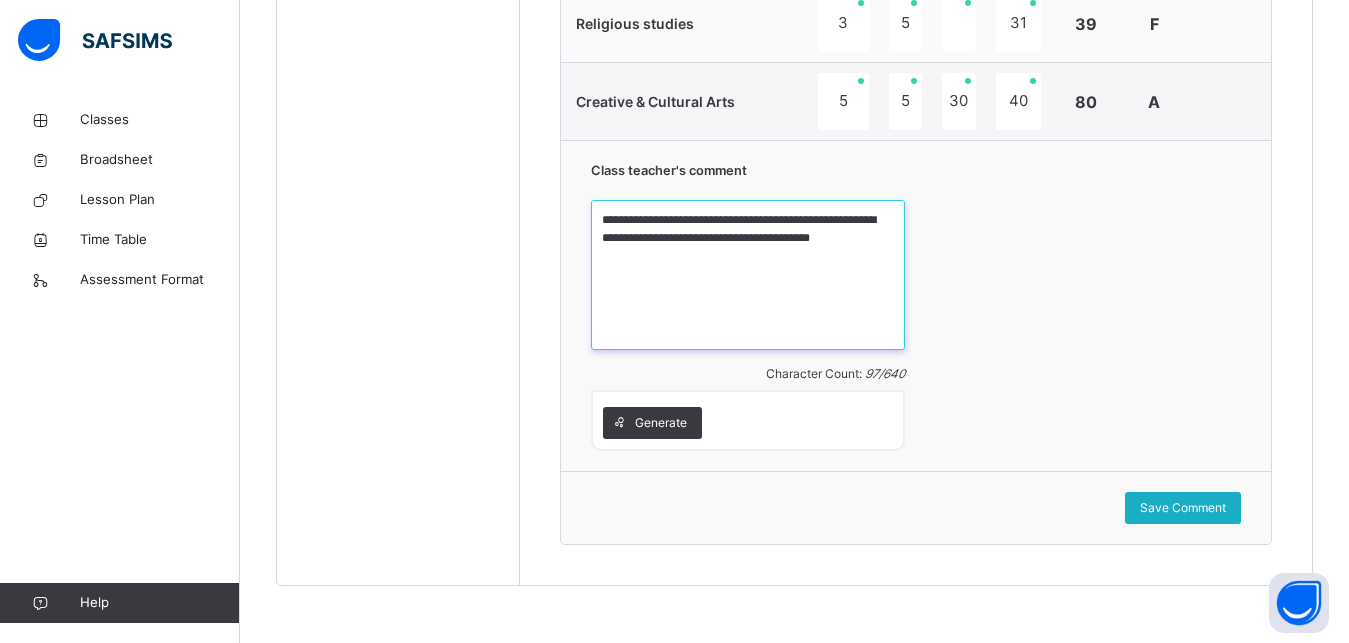 type on "**********" 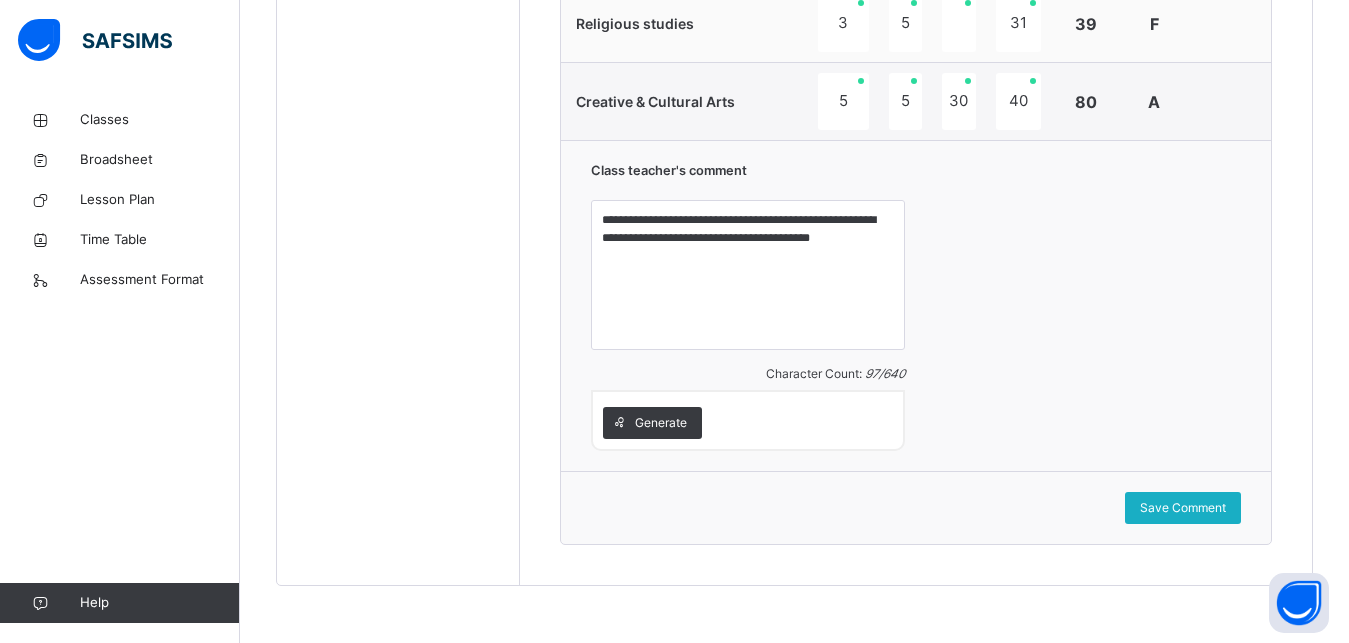 click on "Save Comment" at bounding box center [1183, 508] 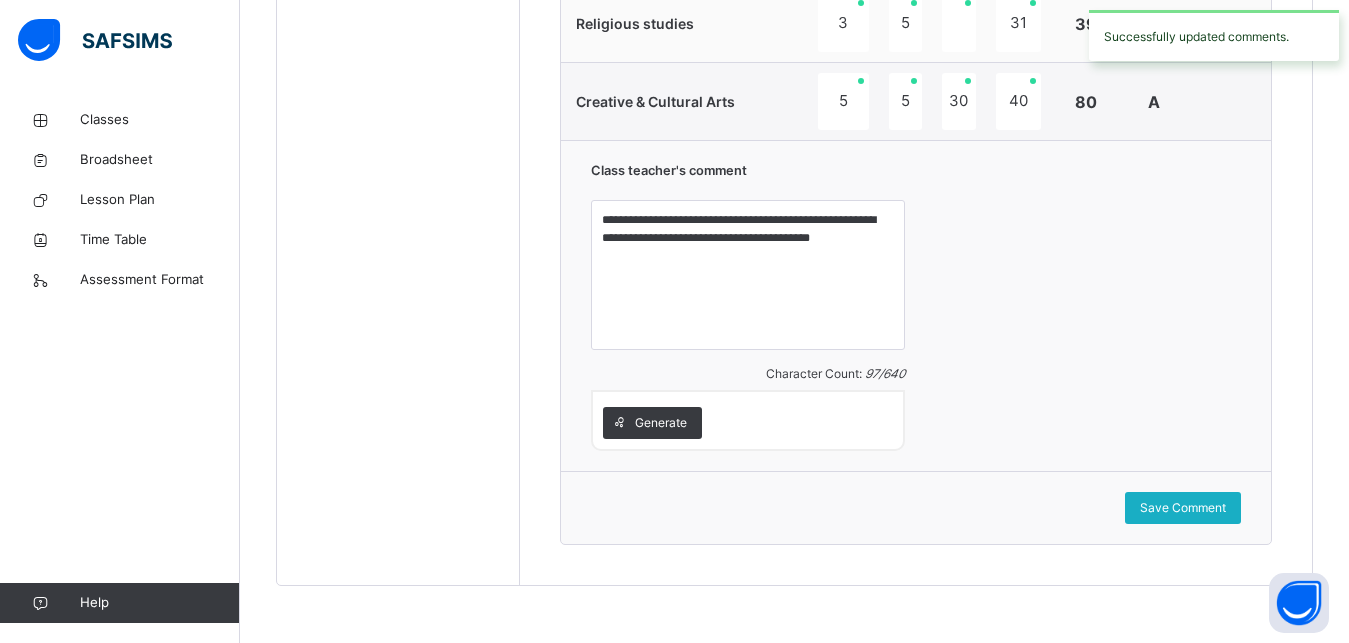 drag, startPoint x: 1217, startPoint y: 507, endPoint x: 1218, endPoint y: 470, distance: 37.01351 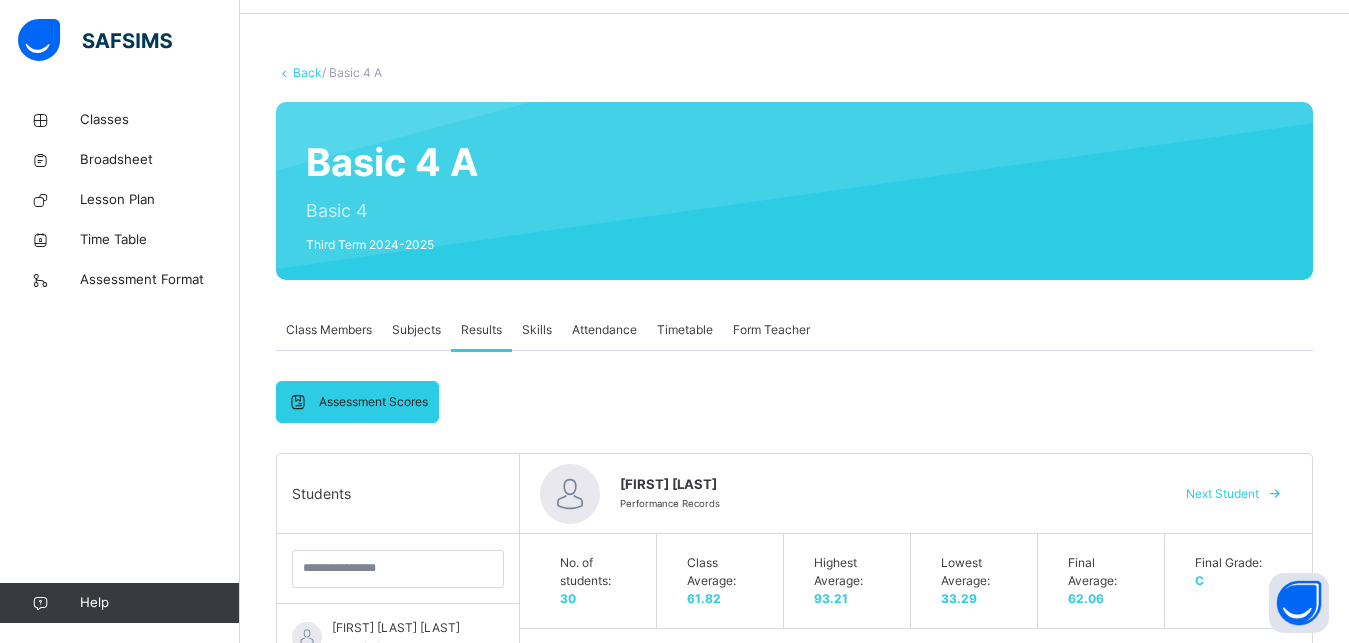 scroll, scrollTop: 4, scrollLeft: 0, axis: vertical 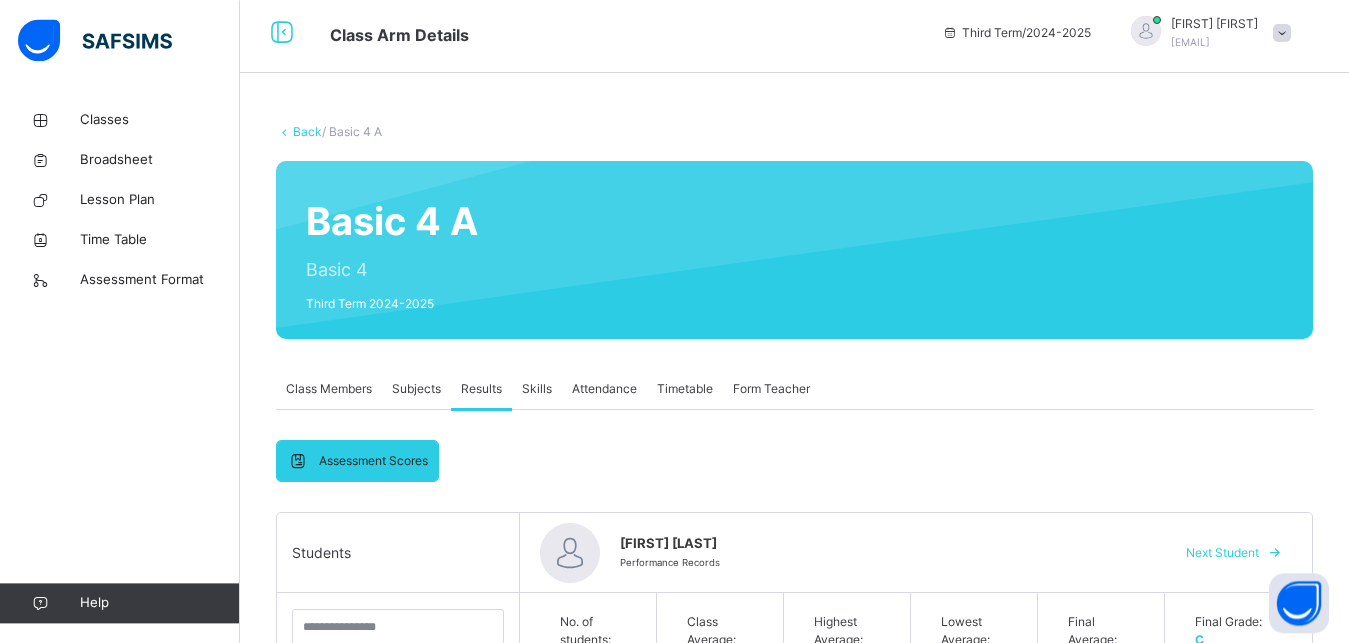 drag, startPoint x: 1354, startPoint y: 3, endPoint x: 1353, endPoint y: 66, distance: 63.007935 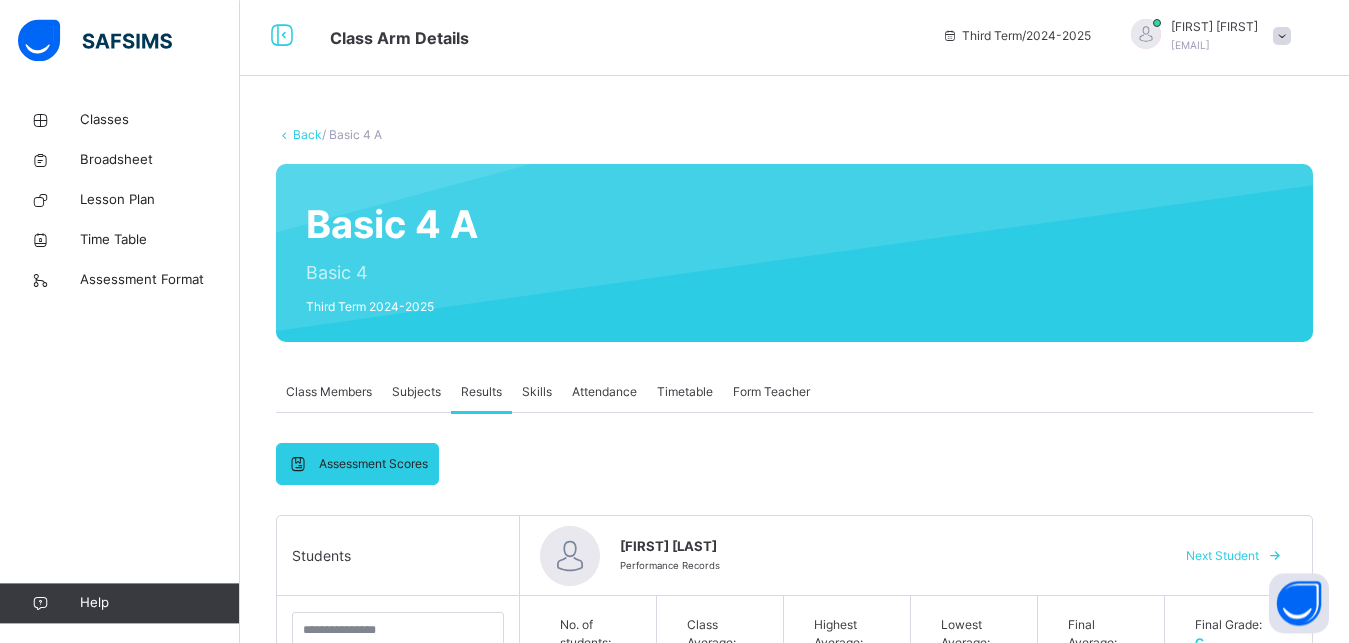 scroll, scrollTop: 0, scrollLeft: 0, axis: both 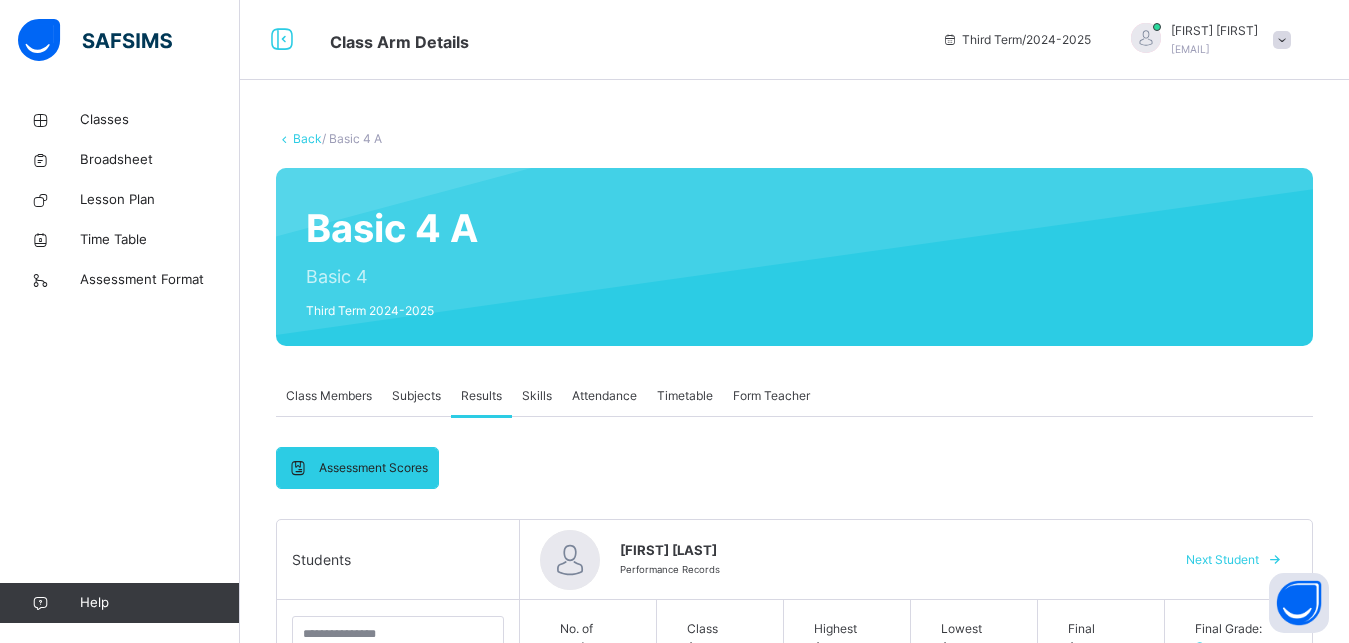 click on "Next Student" at bounding box center (1222, 560) 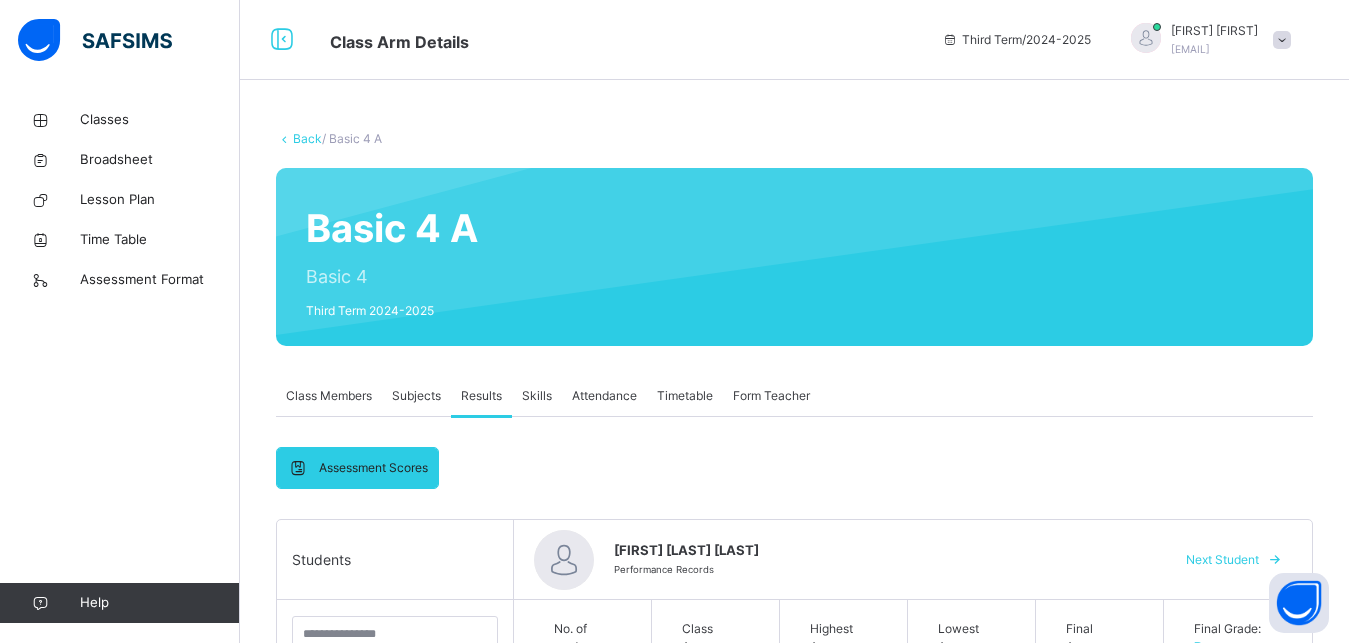click on "Next Student" at bounding box center [1222, 560] 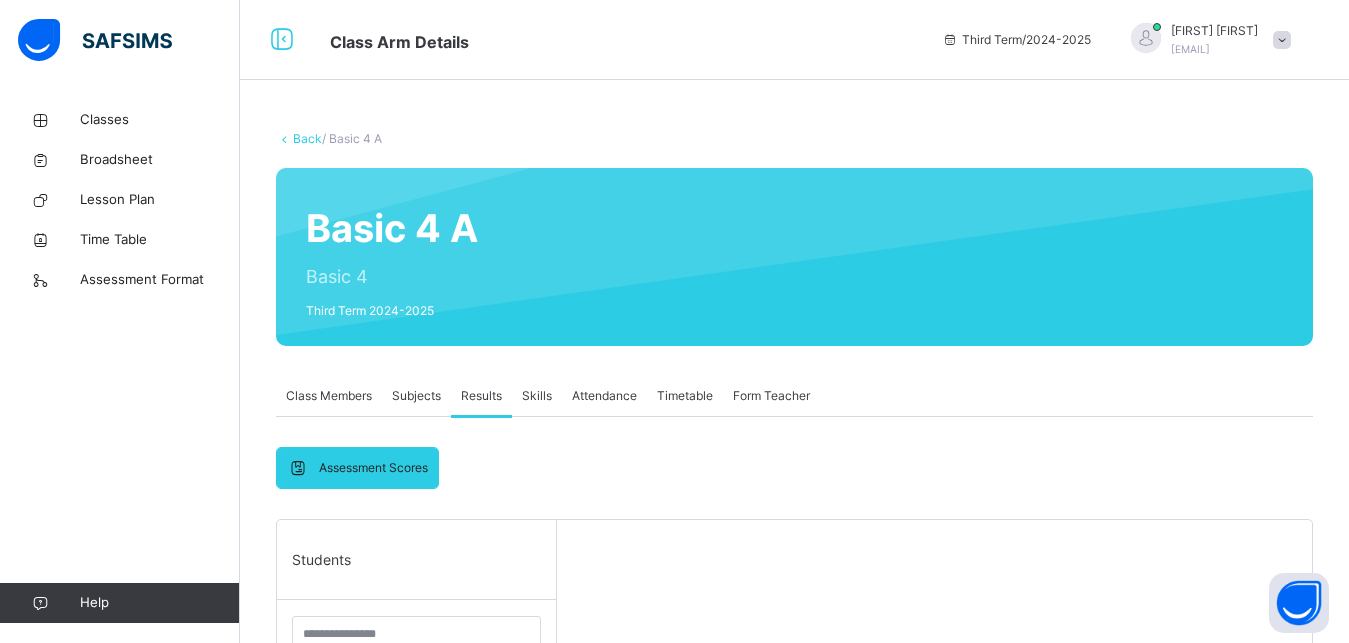click at bounding box center (934, 770) 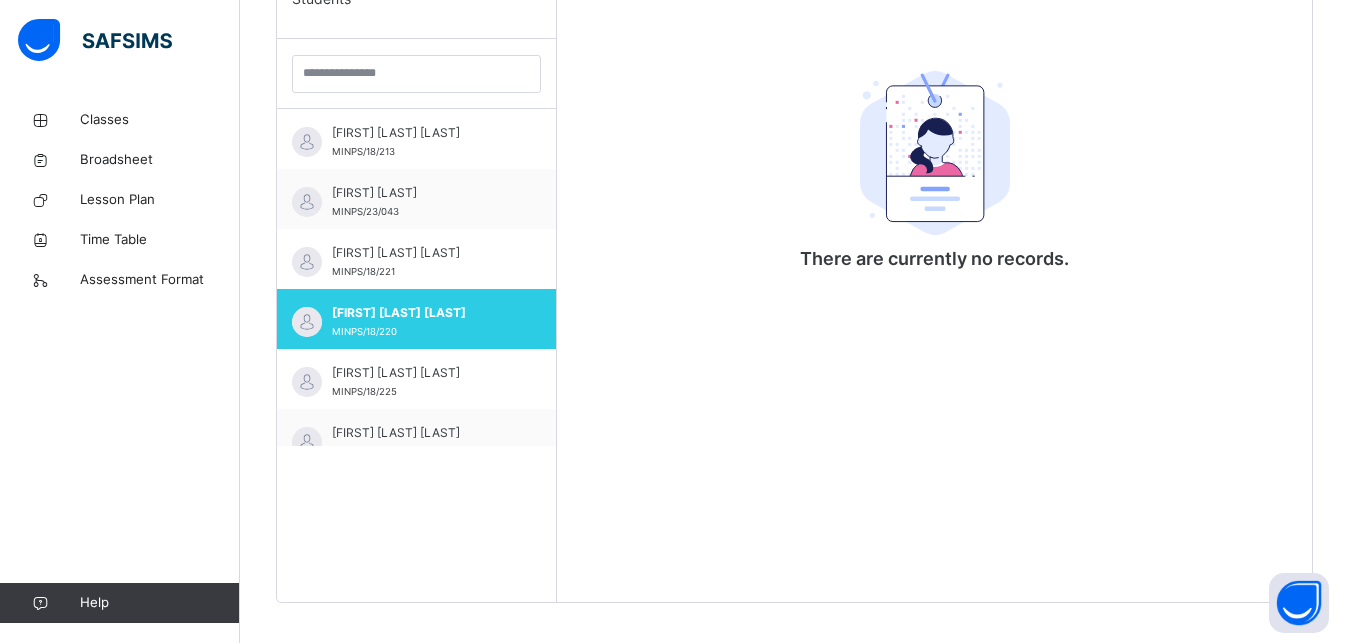 scroll, scrollTop: 581, scrollLeft: 0, axis: vertical 